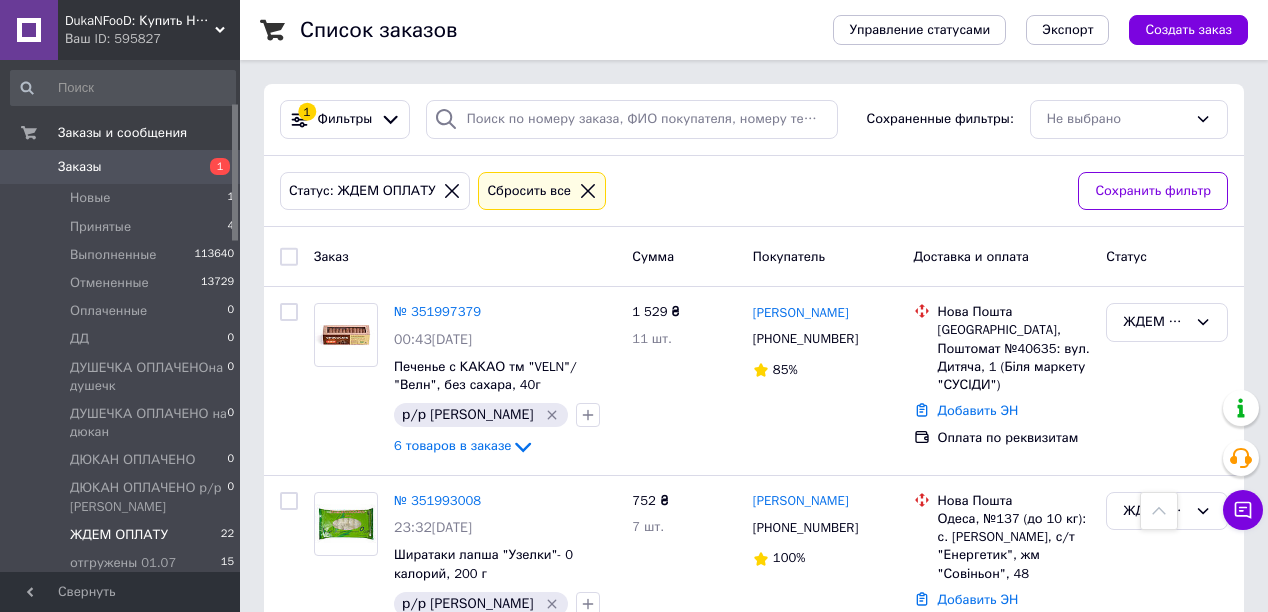 scroll, scrollTop: 2480, scrollLeft: 0, axis: vertical 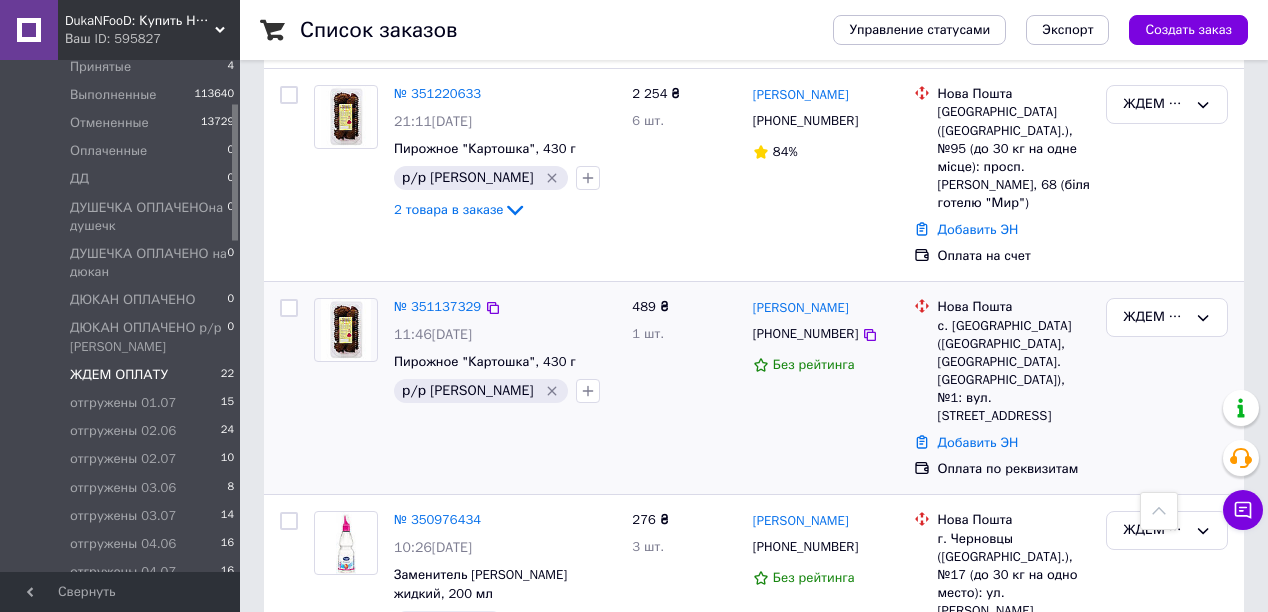 click on "ЖДЕМ ОПЛАТУ" at bounding box center [1167, 388] 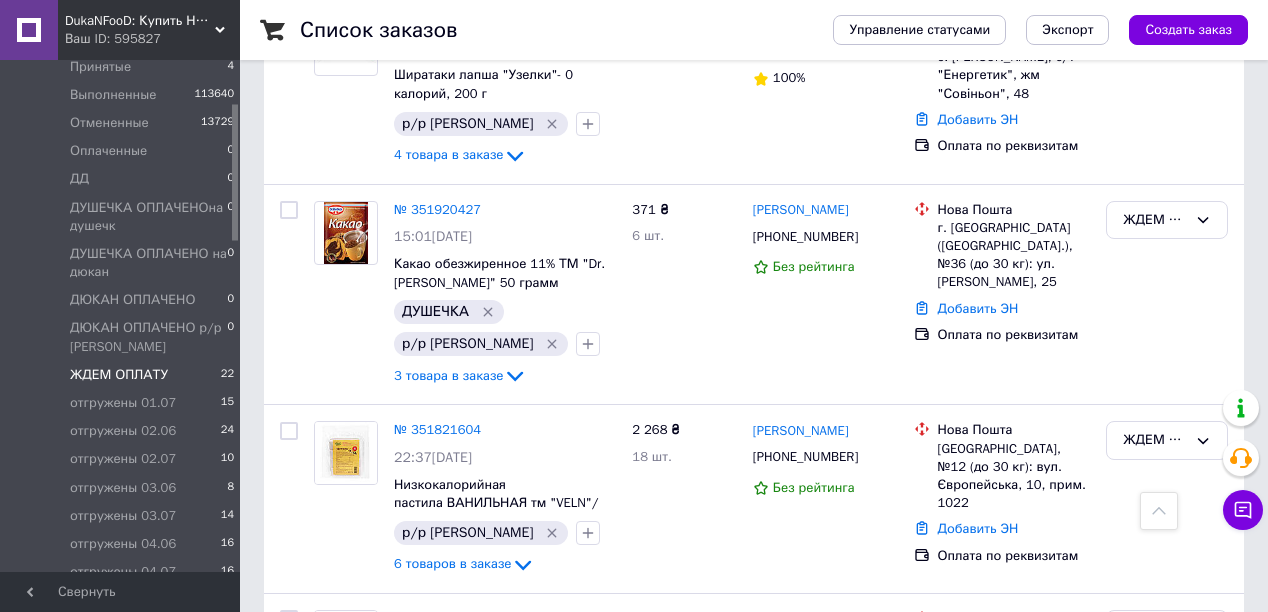 scroll, scrollTop: 0, scrollLeft: 0, axis: both 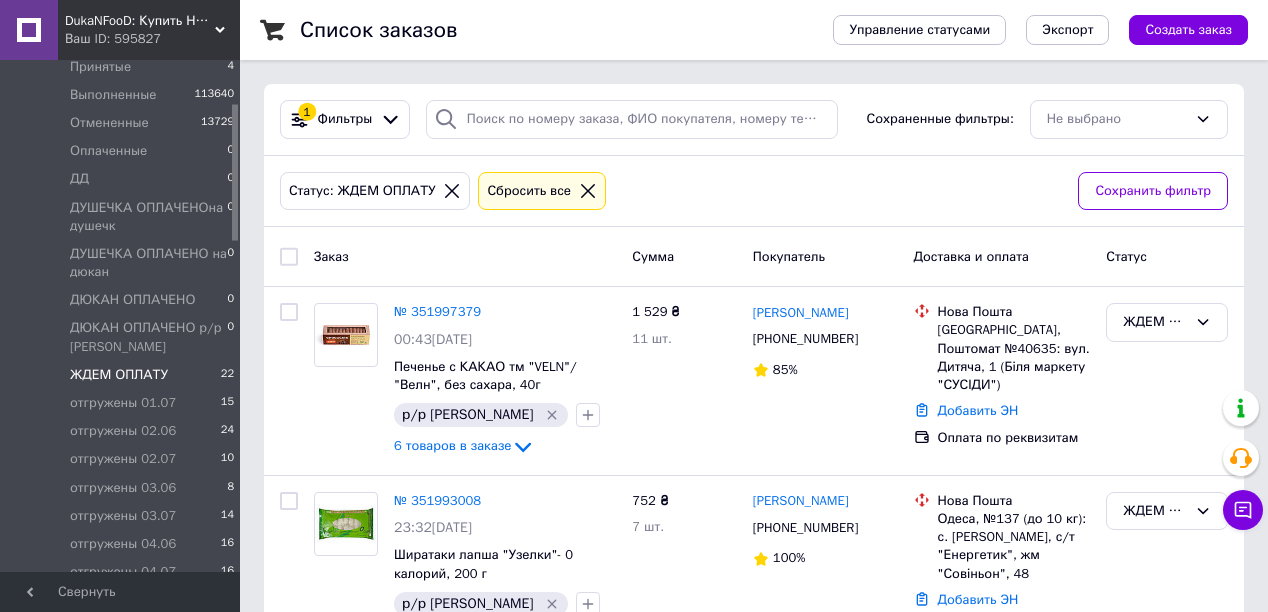 click 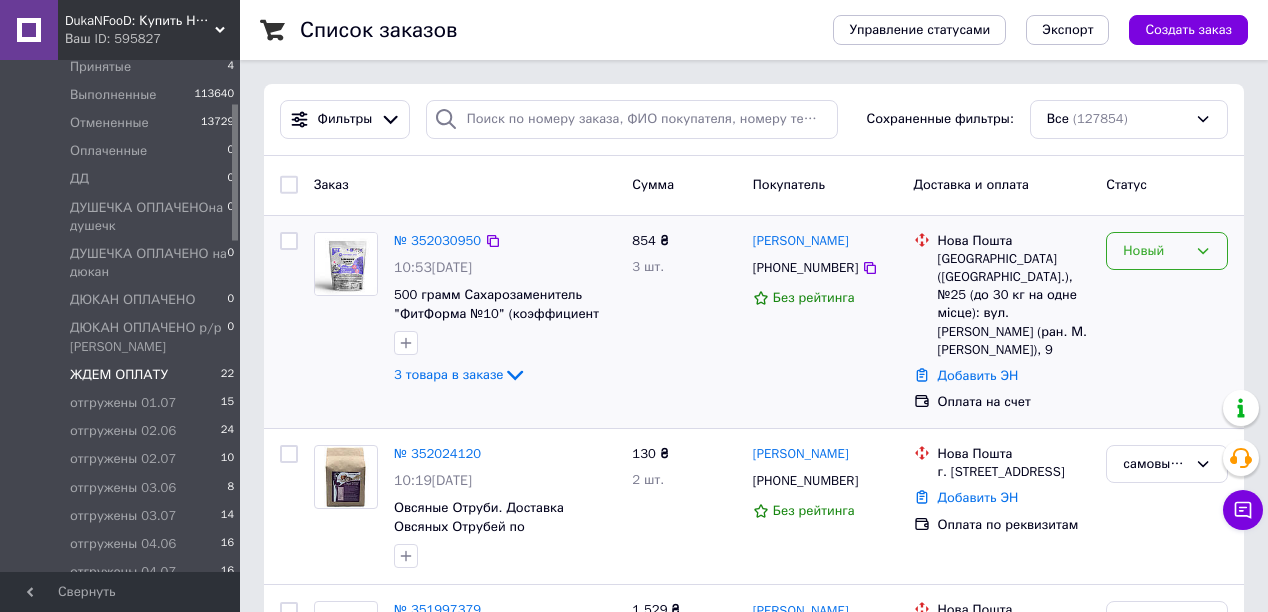 click on "Новый" at bounding box center (1155, 251) 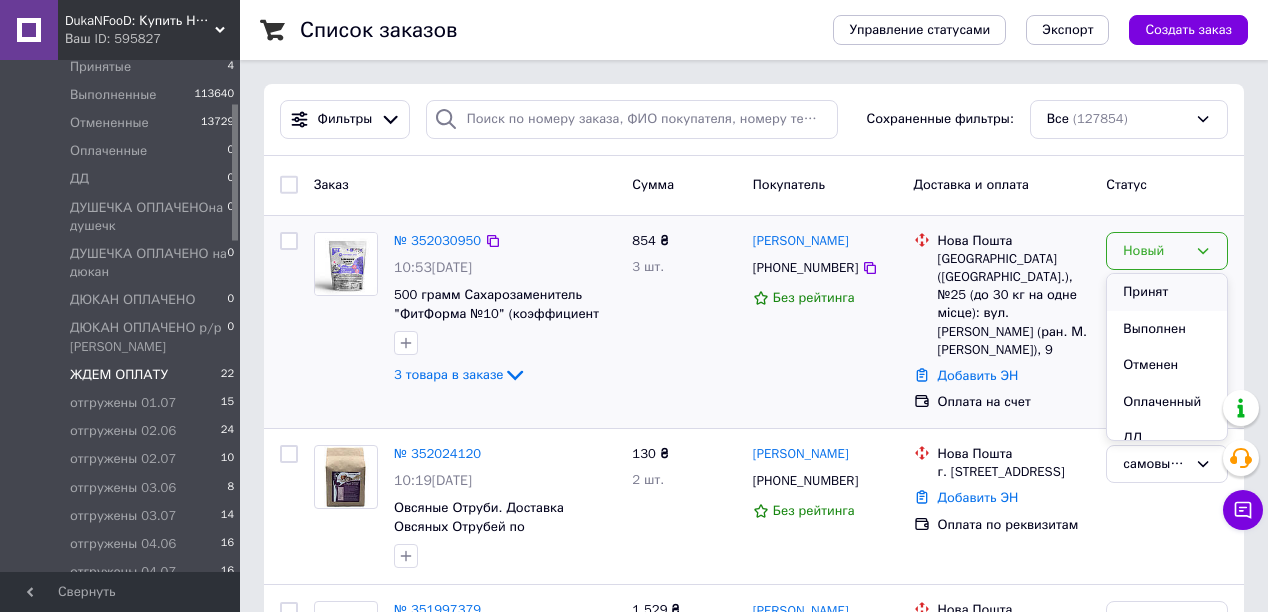 click on "Принят" at bounding box center [1167, 292] 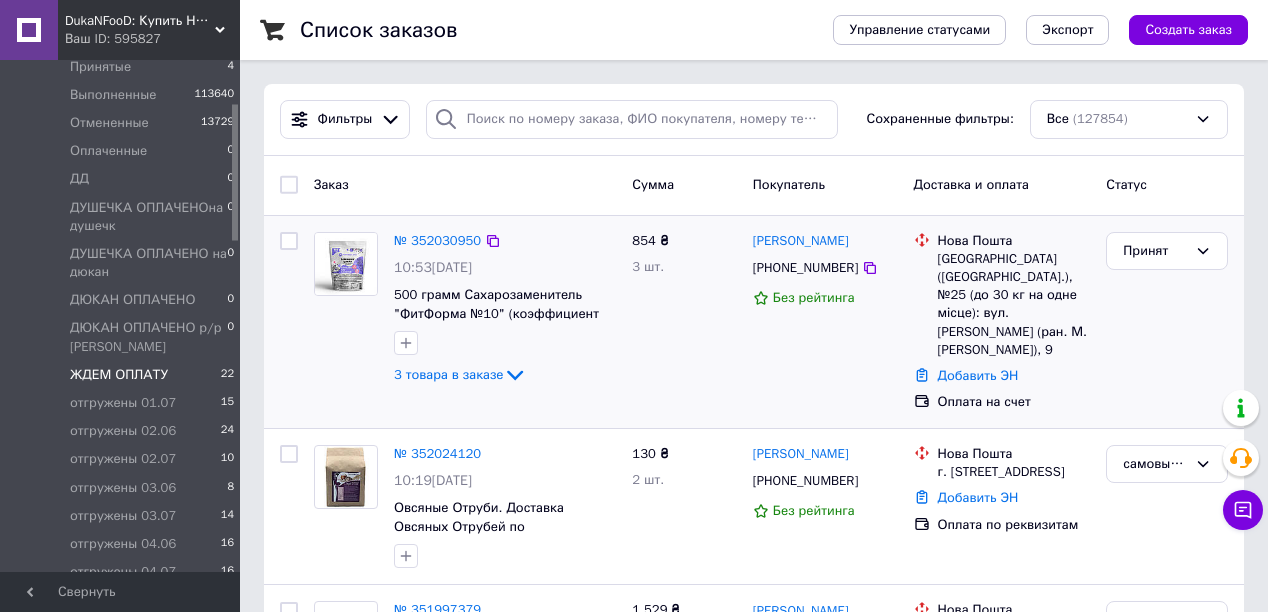 click on "ЖДЕМ ОПЛАТУ" at bounding box center (119, 375) 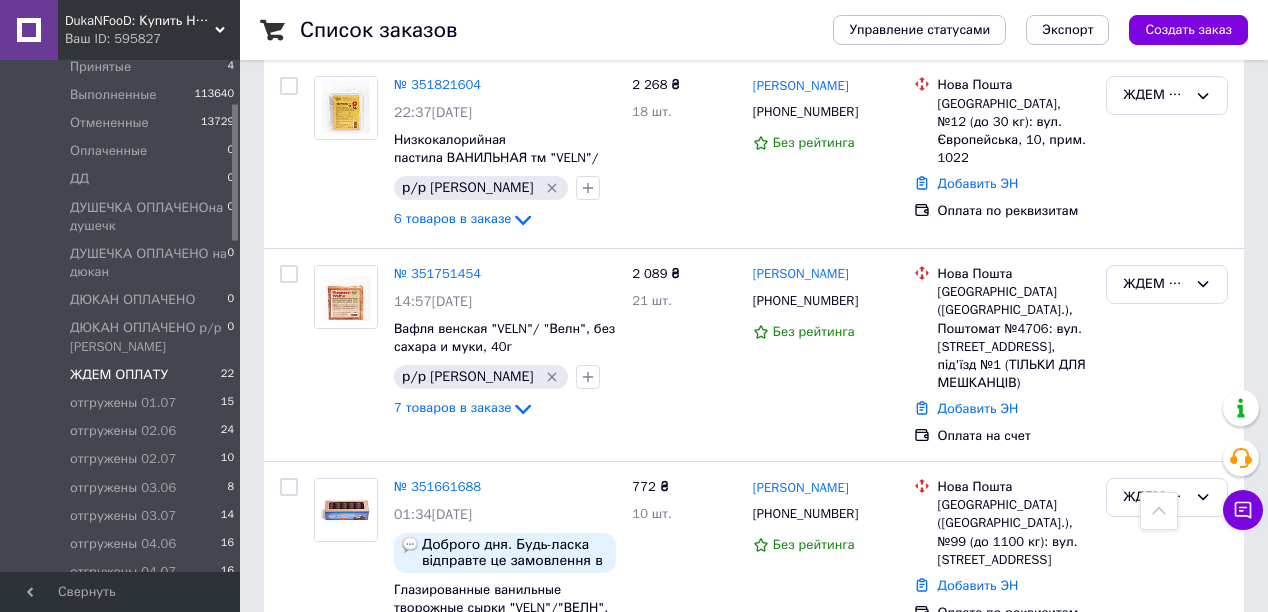 scroll, scrollTop: 960, scrollLeft: 0, axis: vertical 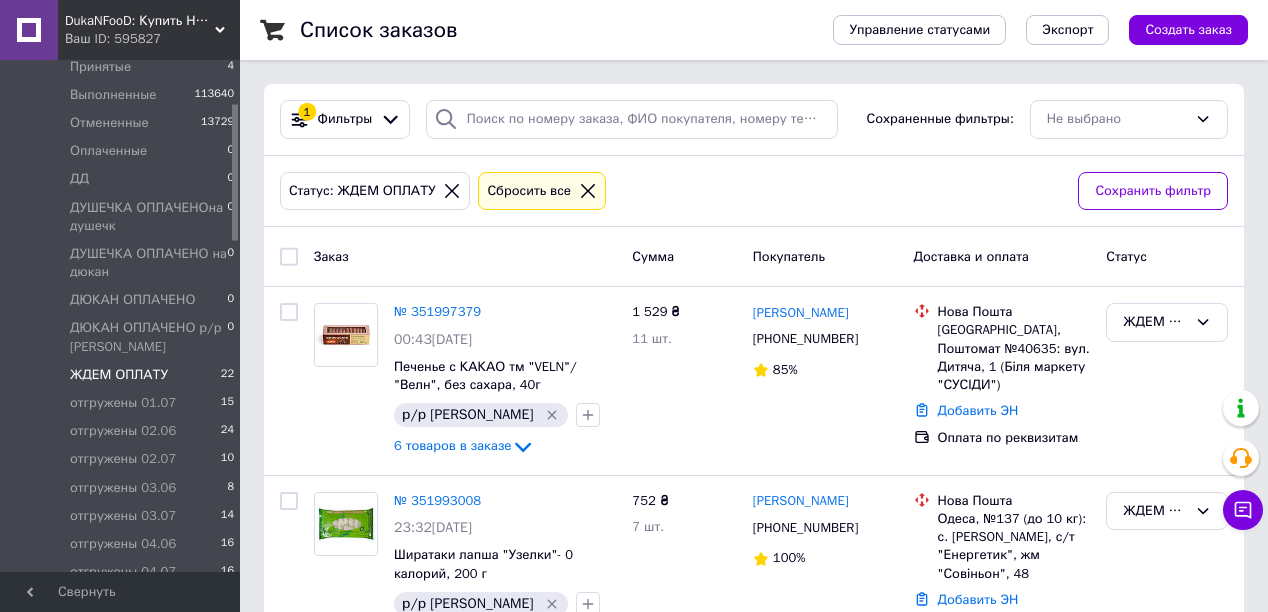 click 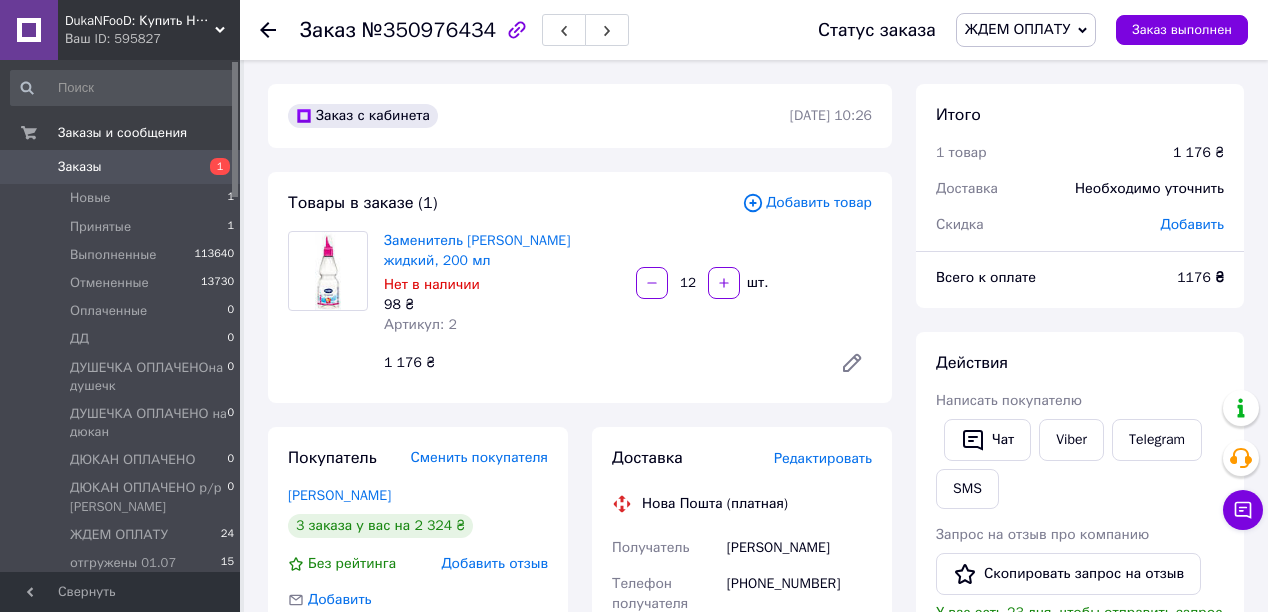 scroll, scrollTop: 240, scrollLeft: 0, axis: vertical 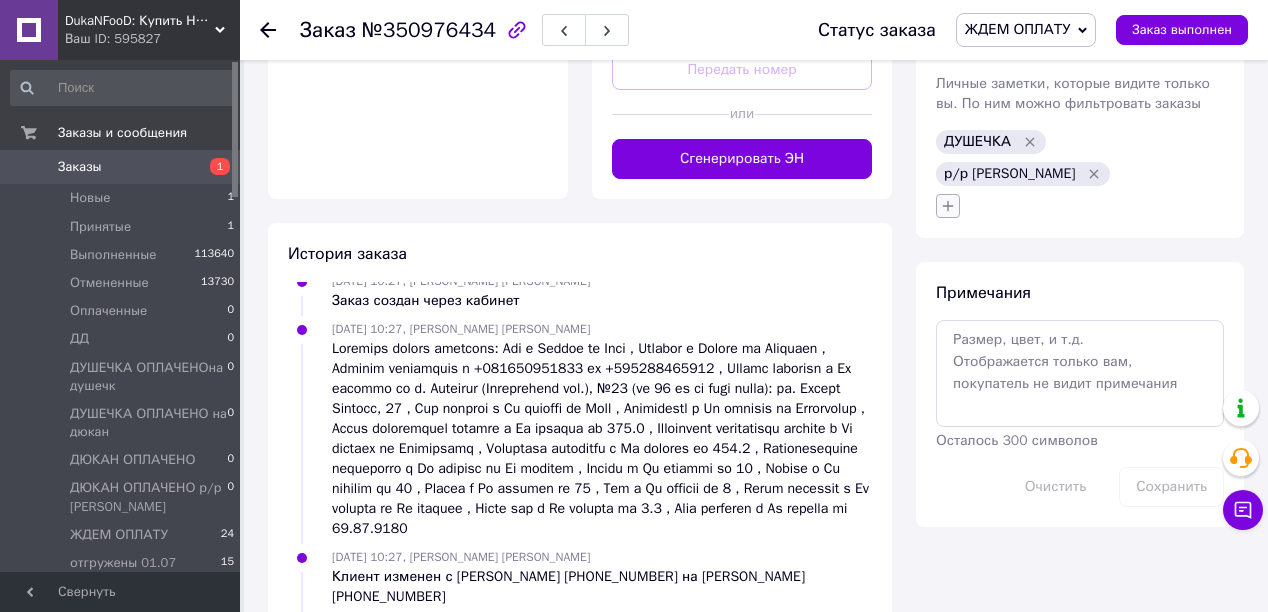 click 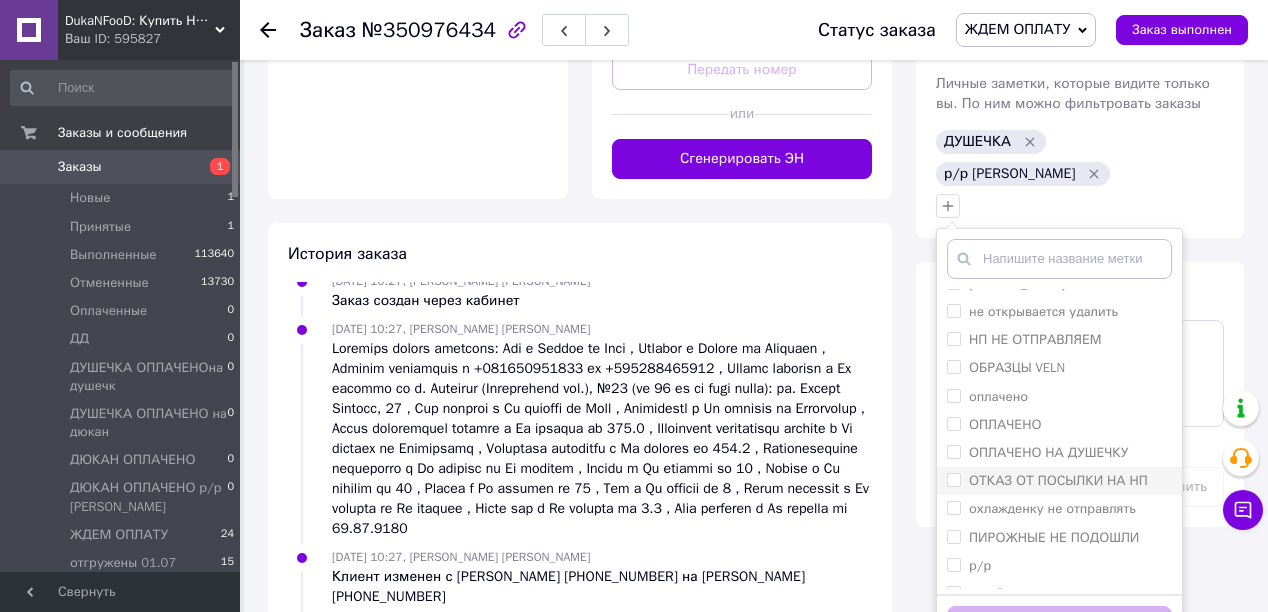 scroll, scrollTop: 3473, scrollLeft: 0, axis: vertical 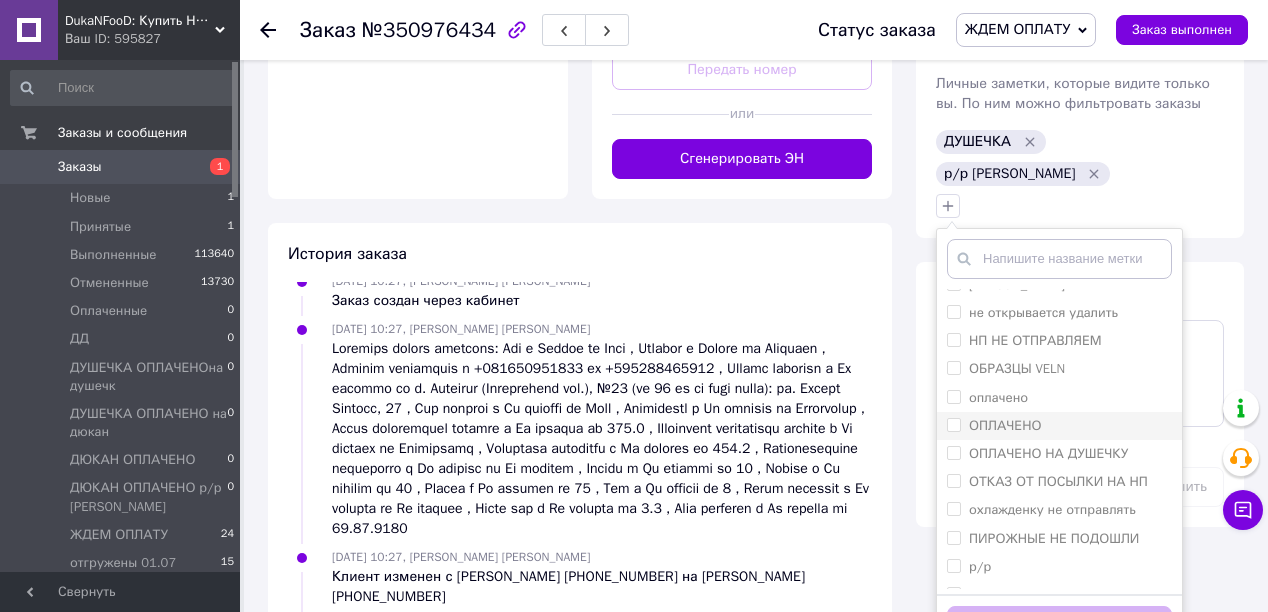 click on "ОПЛАЧЕНО" at bounding box center (953, 424) 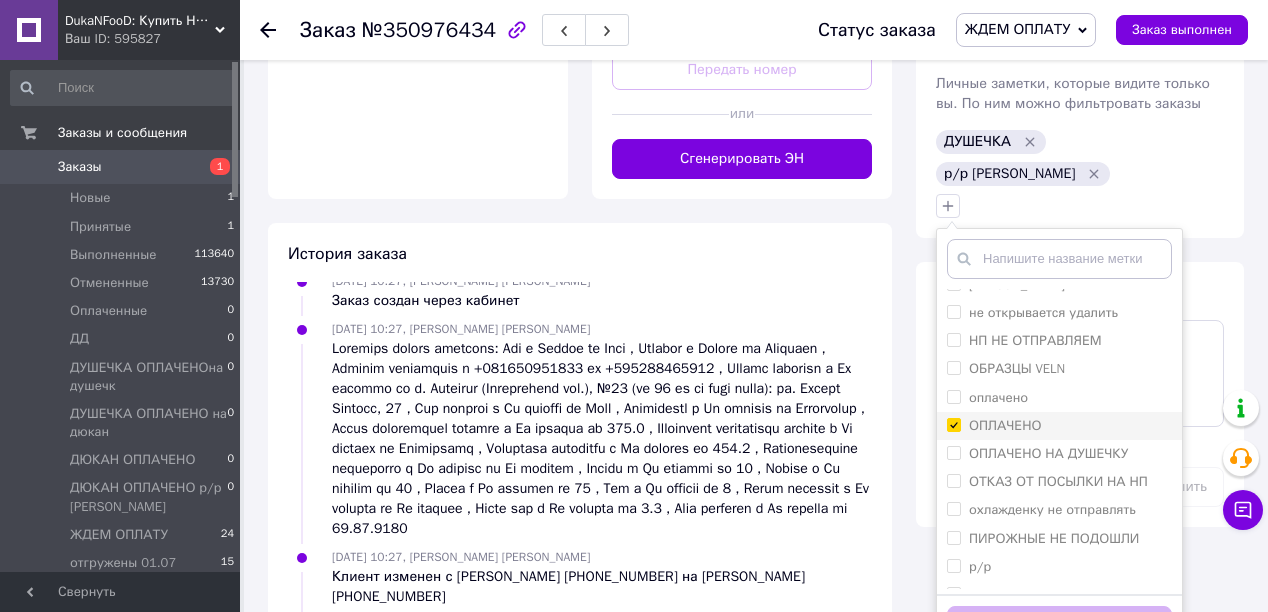 checkbox on "true" 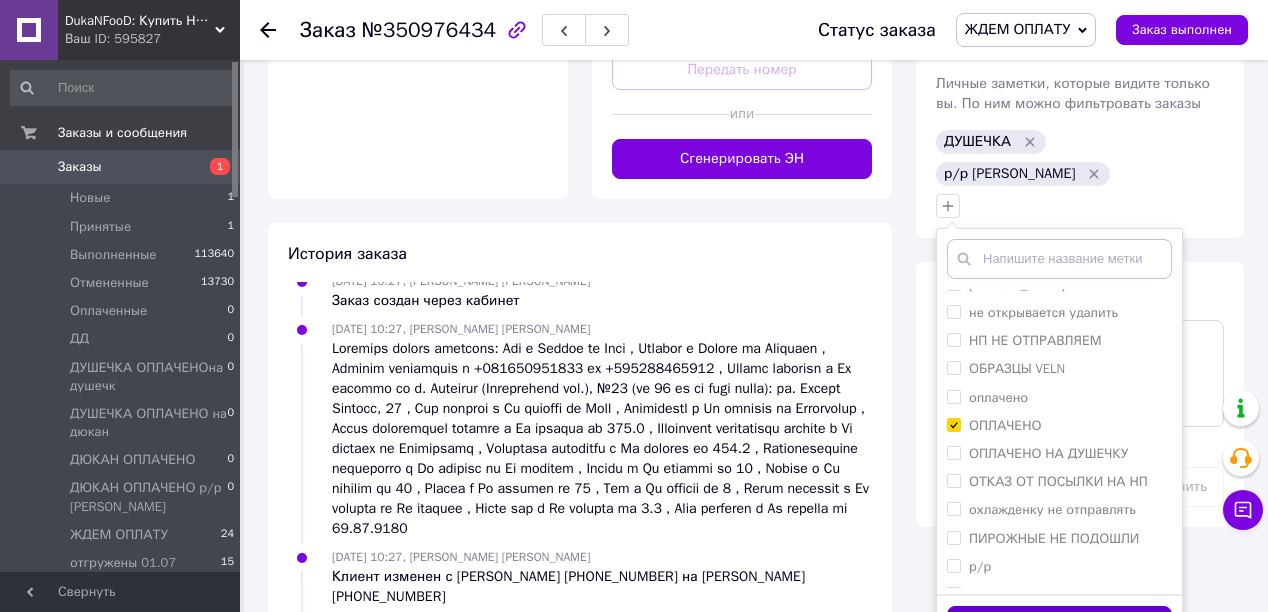 click on "Добавить метку" at bounding box center [1059, 625] 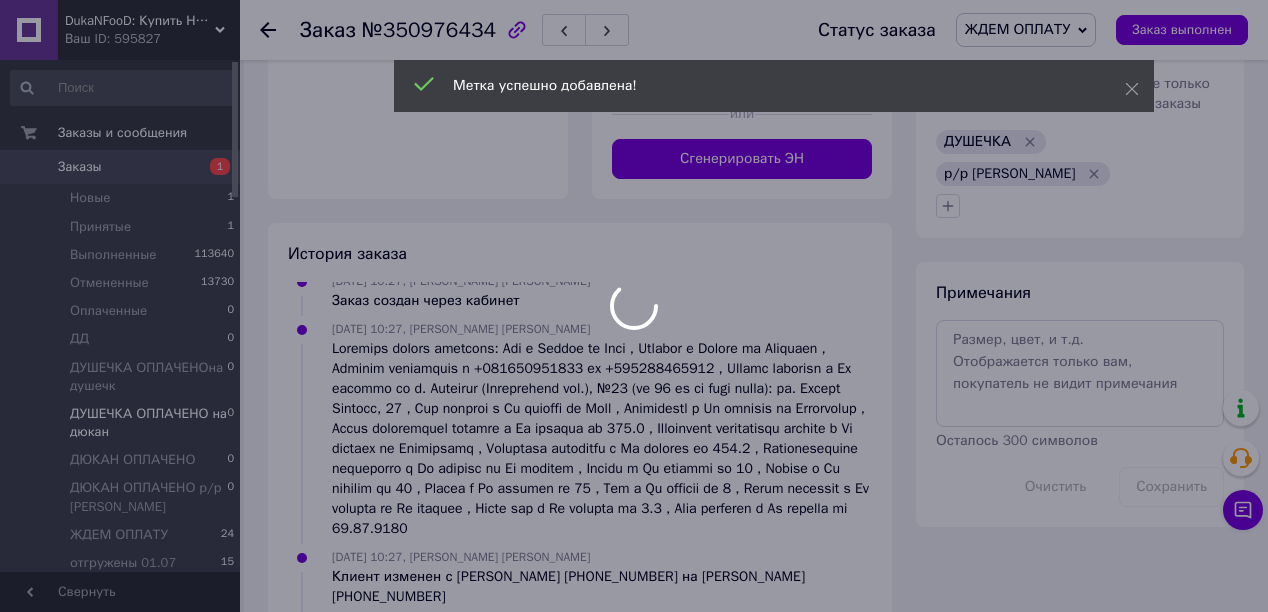 scroll, scrollTop: 107, scrollLeft: 0, axis: vertical 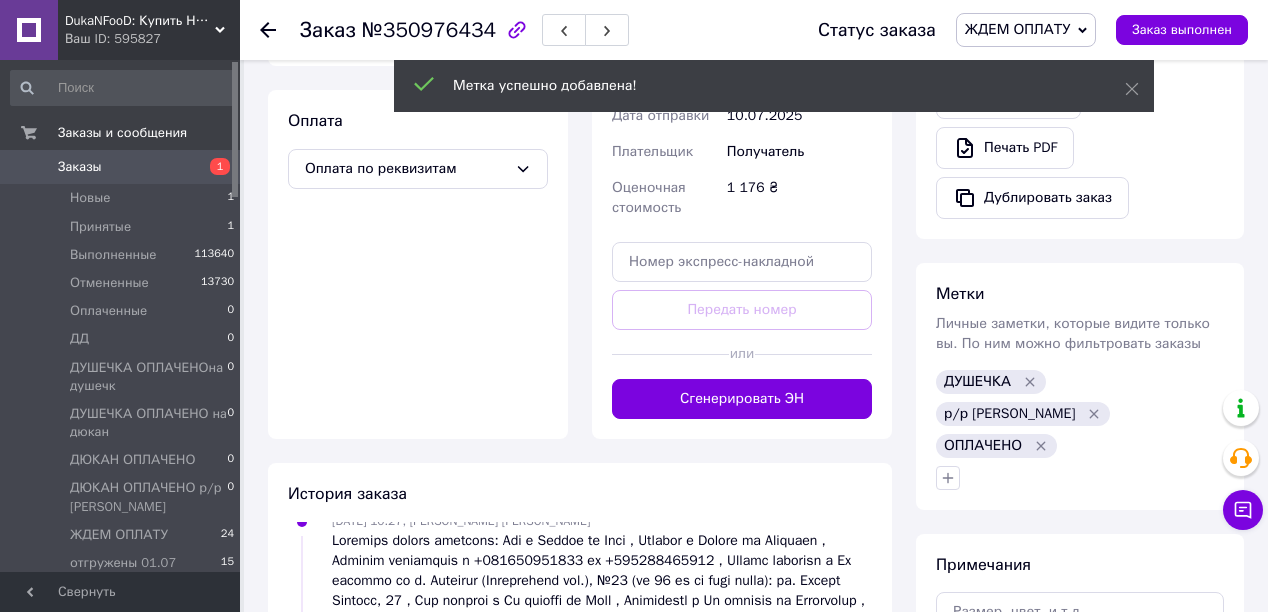 click on "ЖДЕМ ОПЛАТУ" at bounding box center [1026, 30] 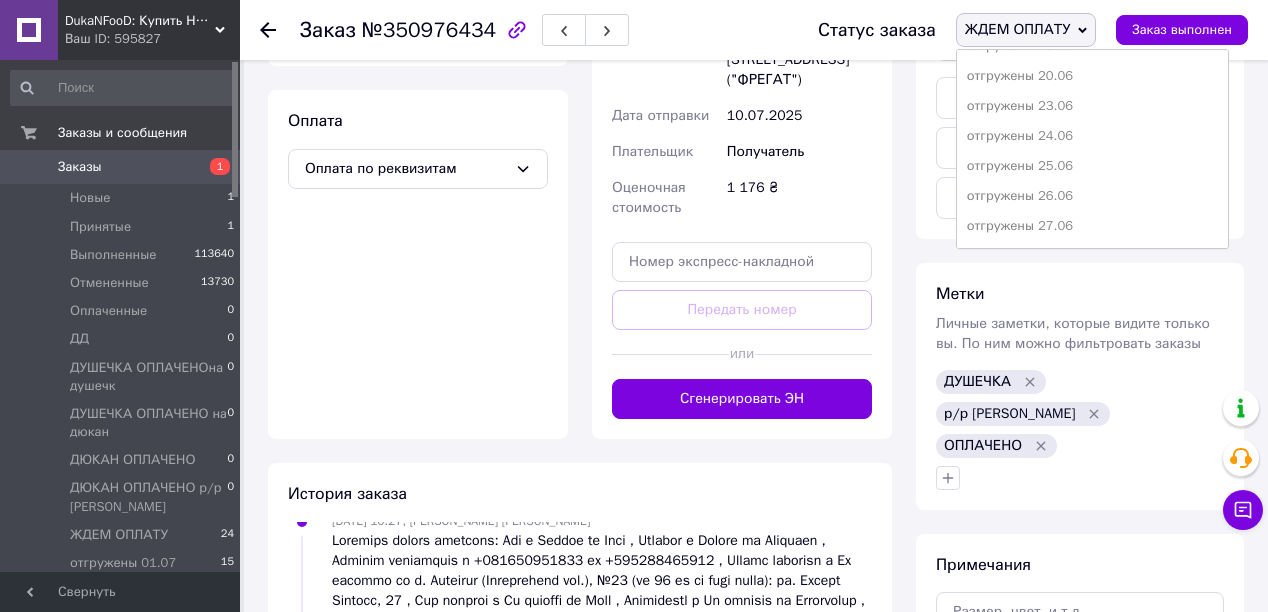 scroll, scrollTop: 1012, scrollLeft: 0, axis: vertical 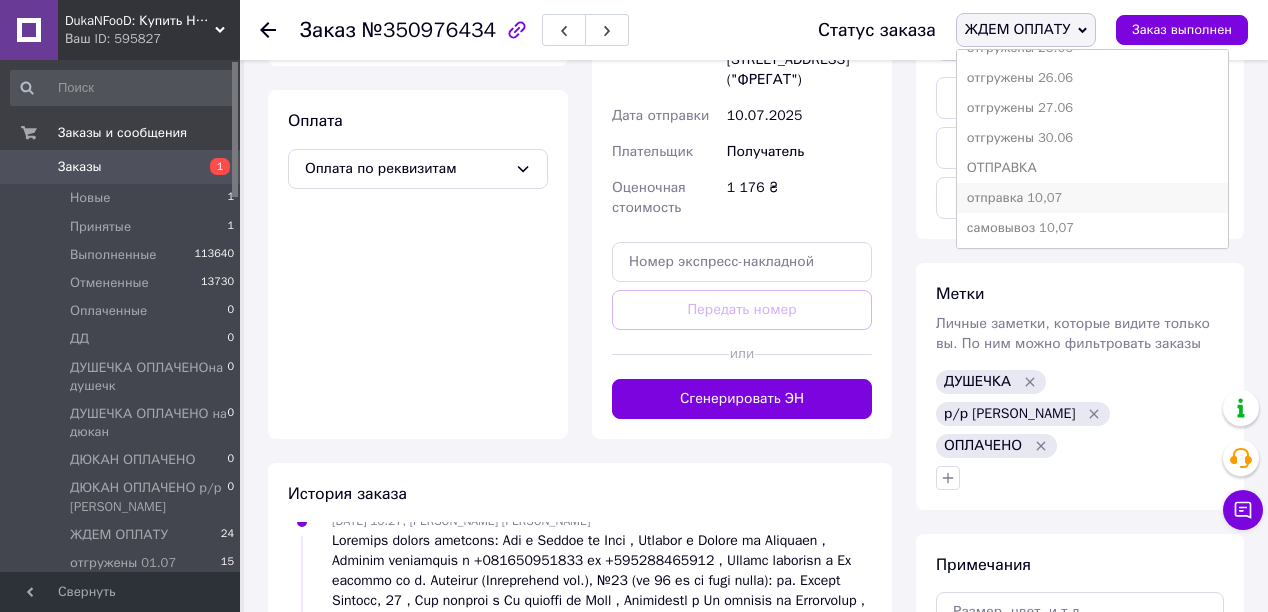 click on "отправка 10,07" at bounding box center (1092, 198) 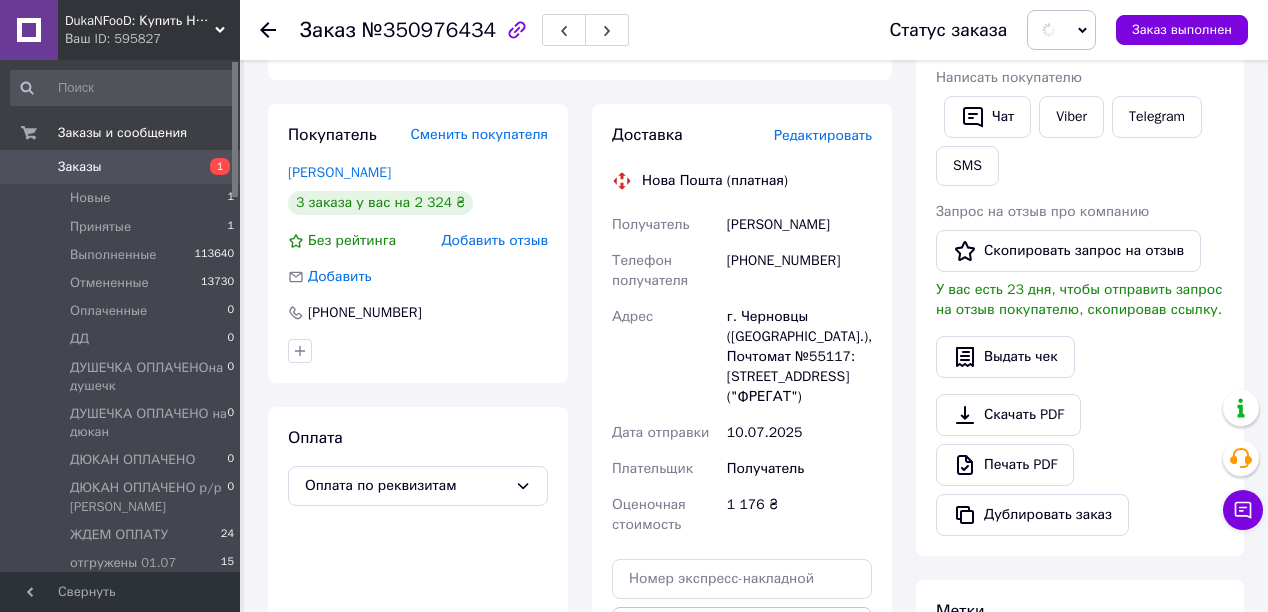 scroll, scrollTop: 320, scrollLeft: 0, axis: vertical 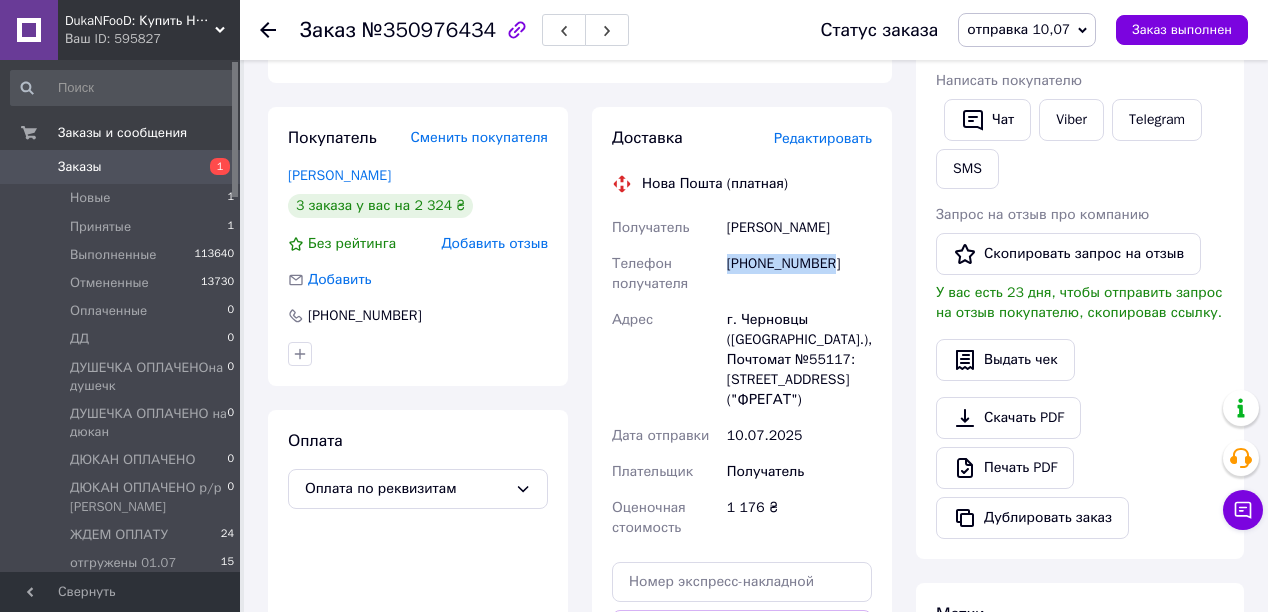 drag, startPoint x: 728, startPoint y: 266, endPoint x: 839, endPoint y: 268, distance: 111.01801 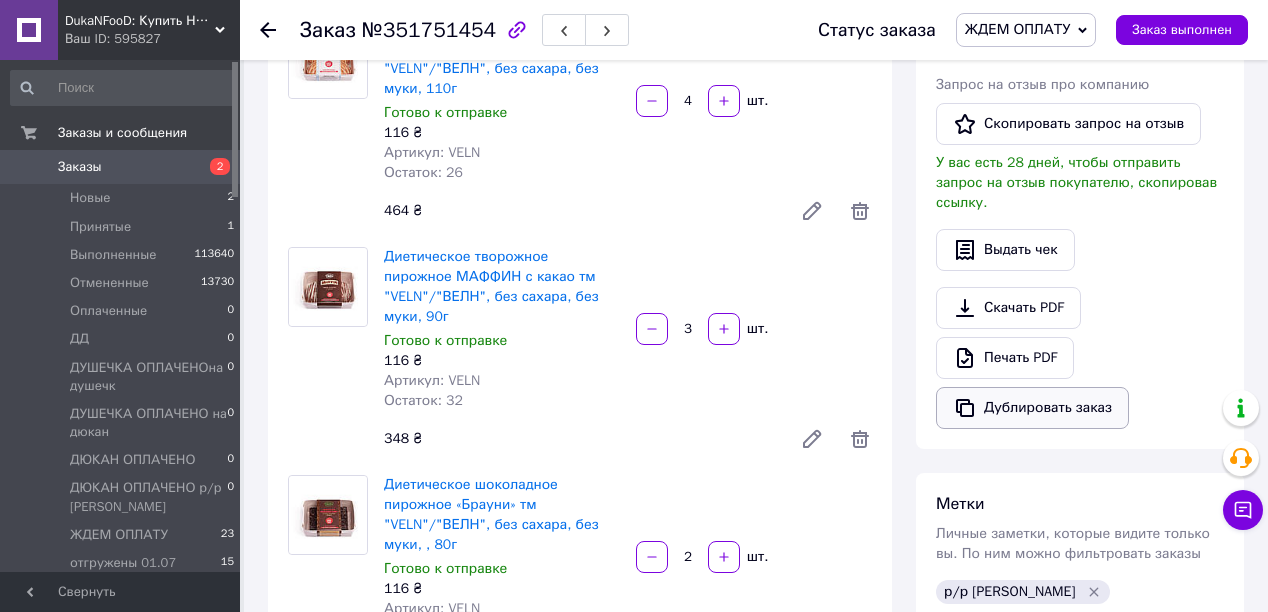 scroll, scrollTop: 640, scrollLeft: 0, axis: vertical 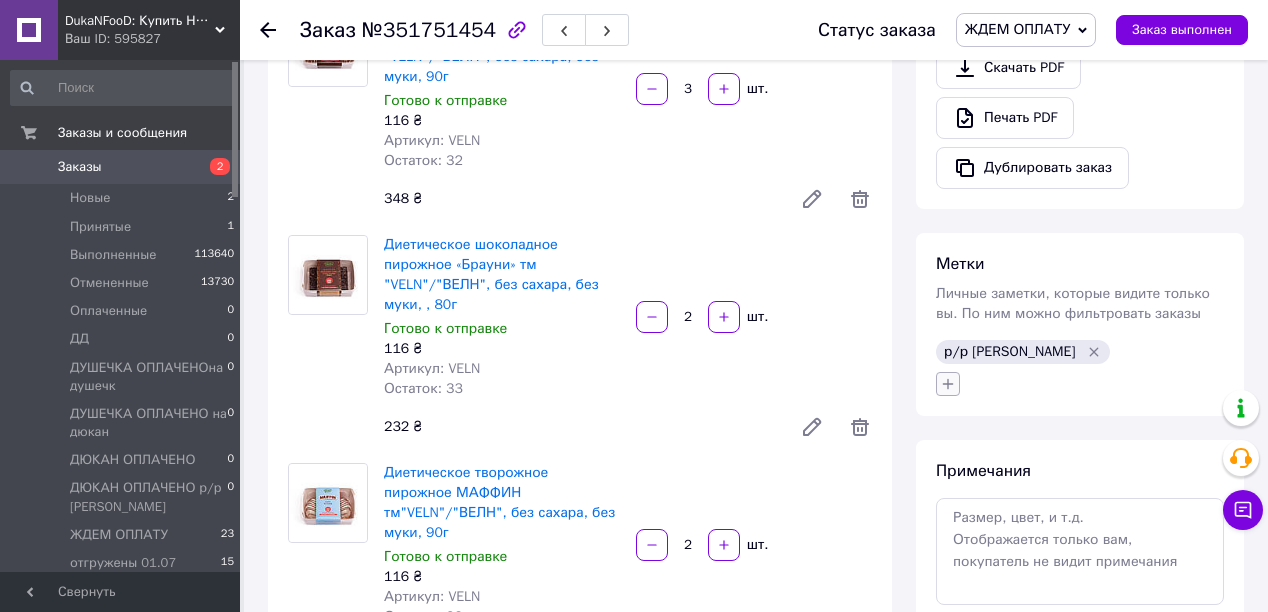 click at bounding box center (948, 384) 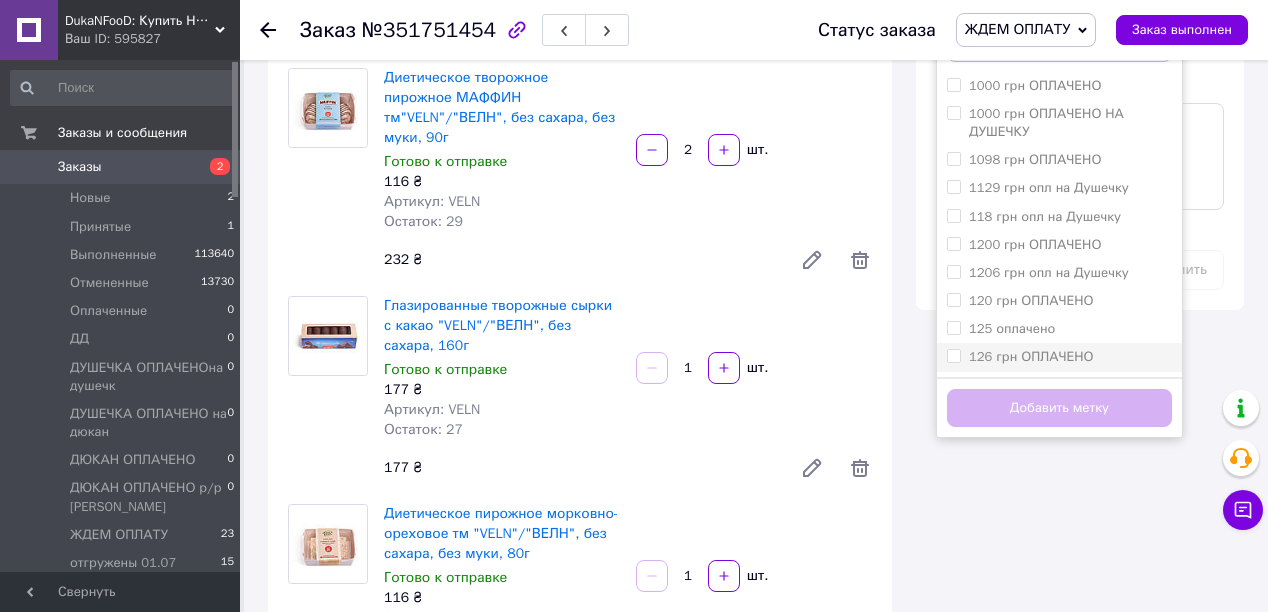 scroll, scrollTop: 1040, scrollLeft: 0, axis: vertical 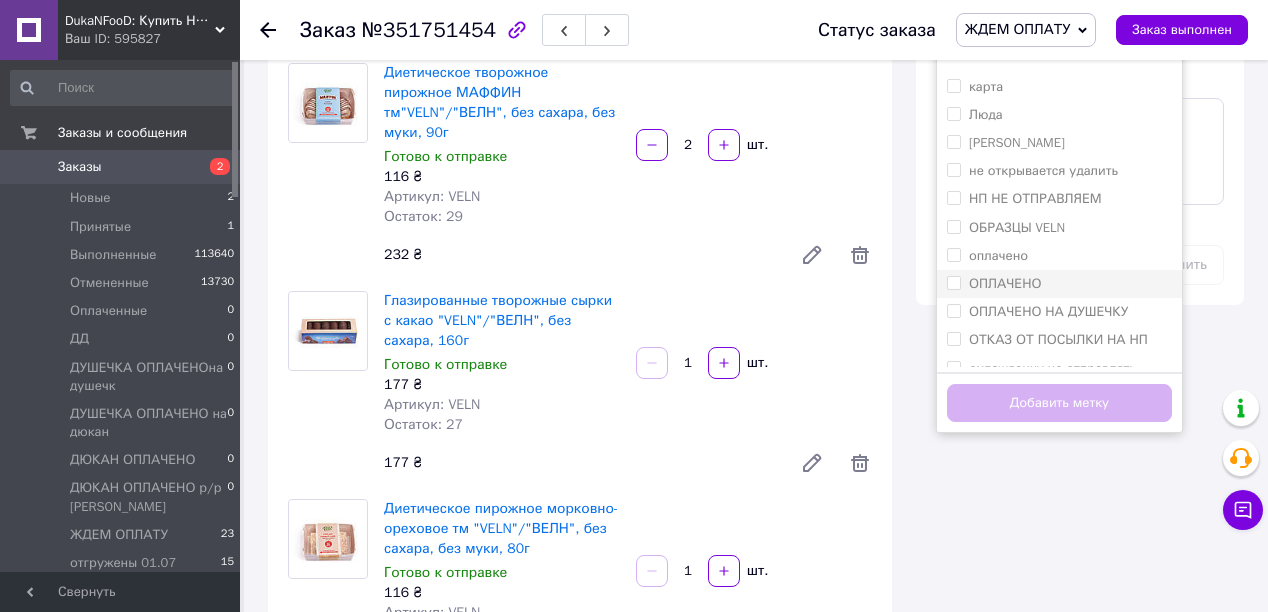 click on "ОПЛАЧЕНО" at bounding box center [953, 282] 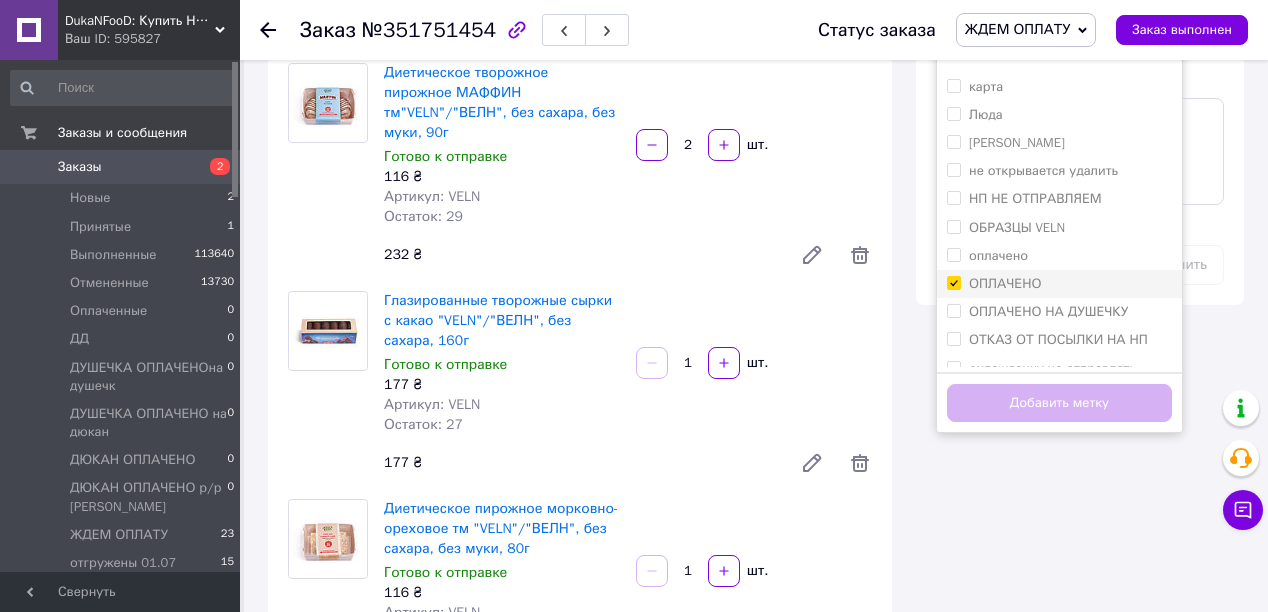 checkbox on "true" 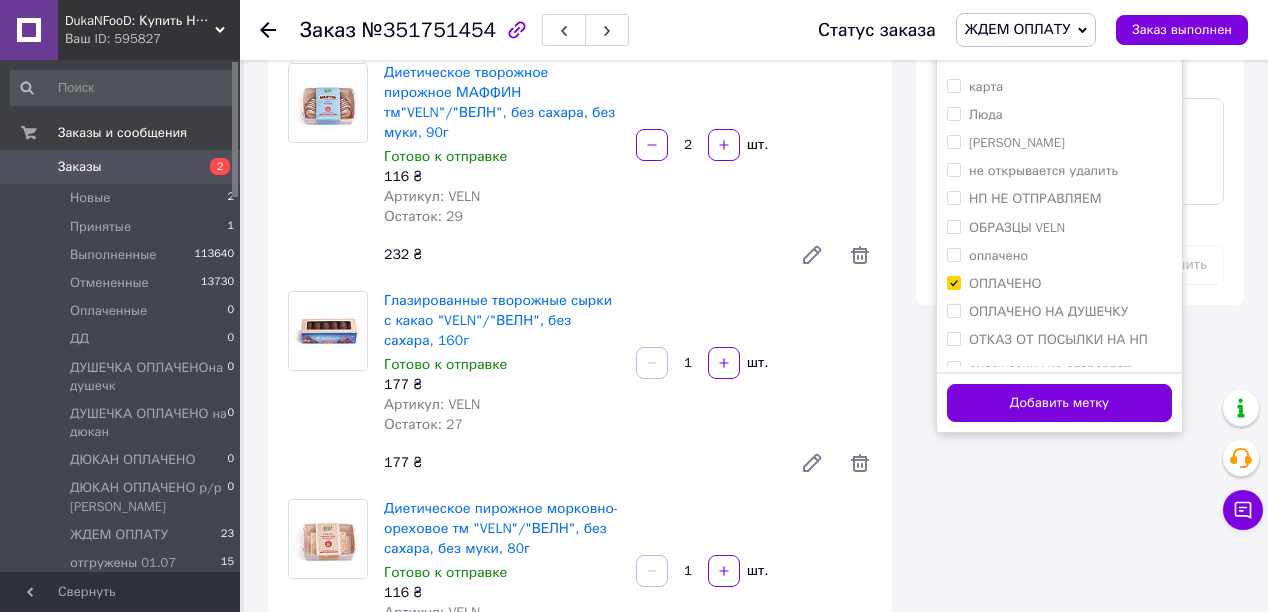 click on "Добавить метку" at bounding box center [1059, 403] 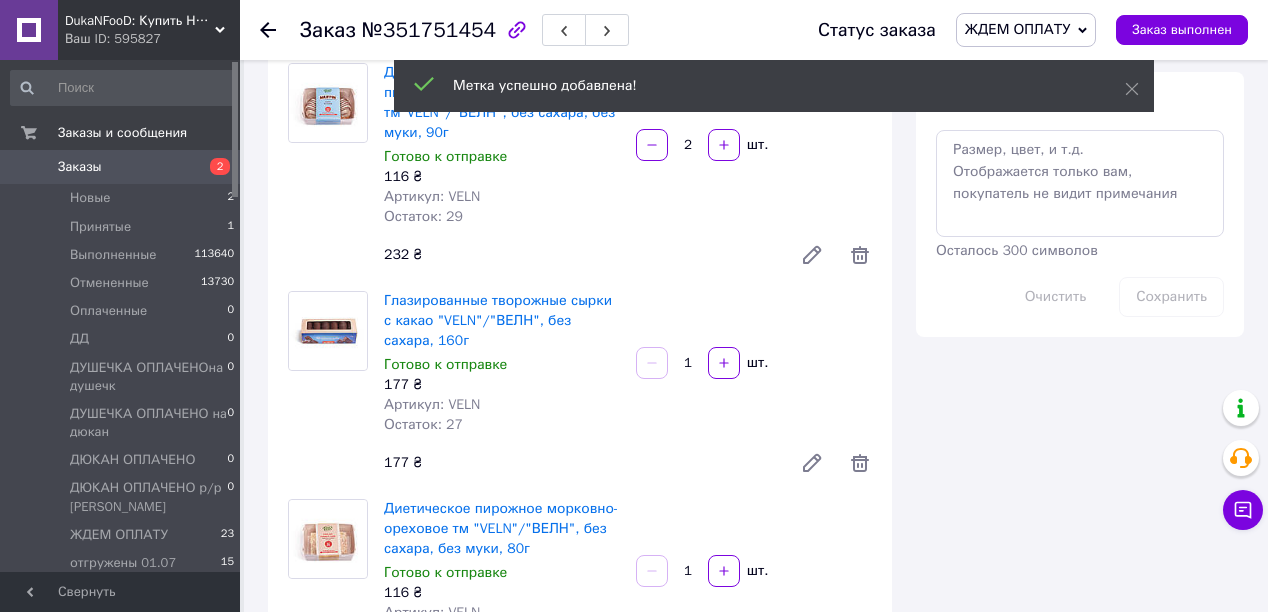 click on "ЖДЕМ ОПЛАТУ" at bounding box center (1017, 29) 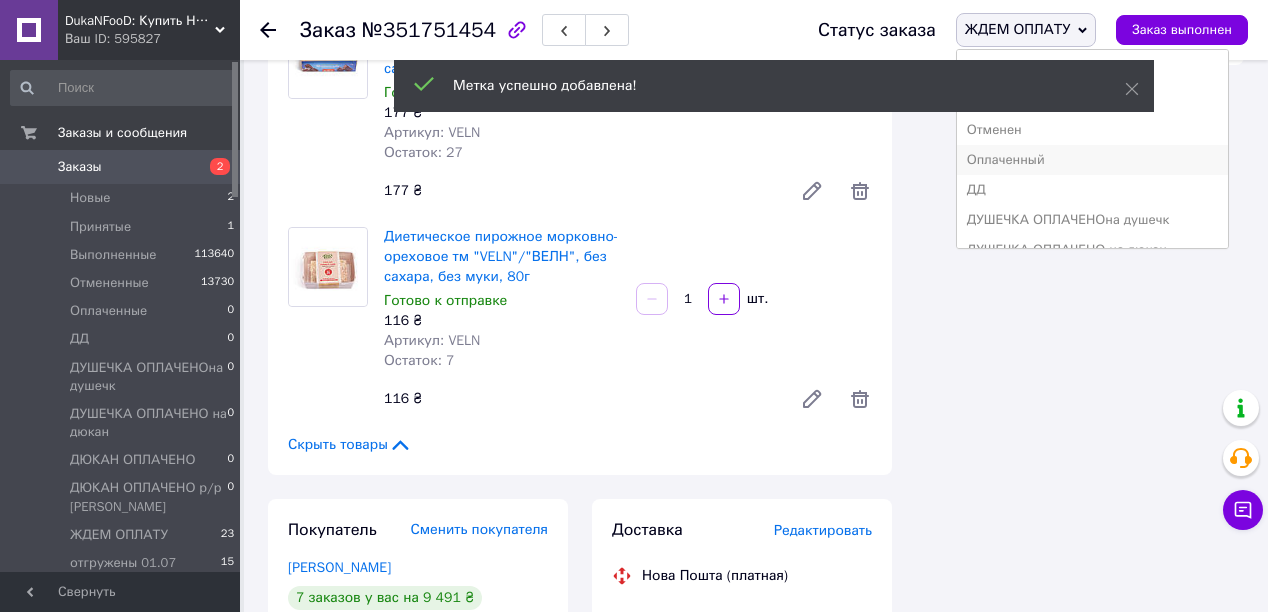 scroll, scrollTop: 1600, scrollLeft: 0, axis: vertical 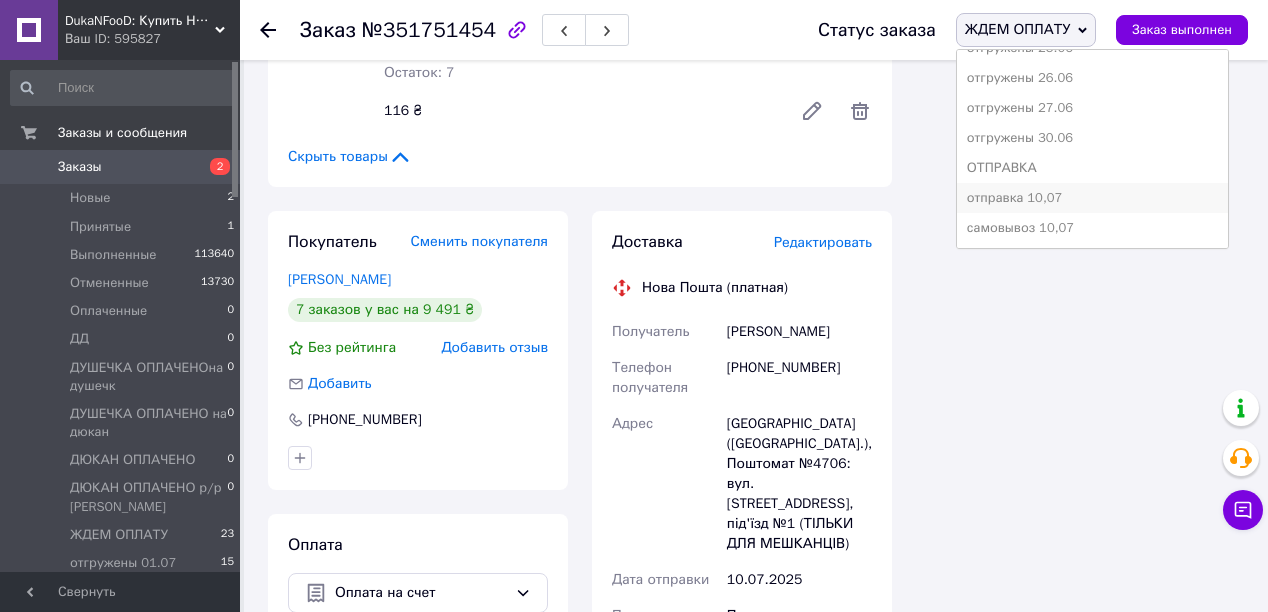 click on "отправка 10,07" at bounding box center [1092, 198] 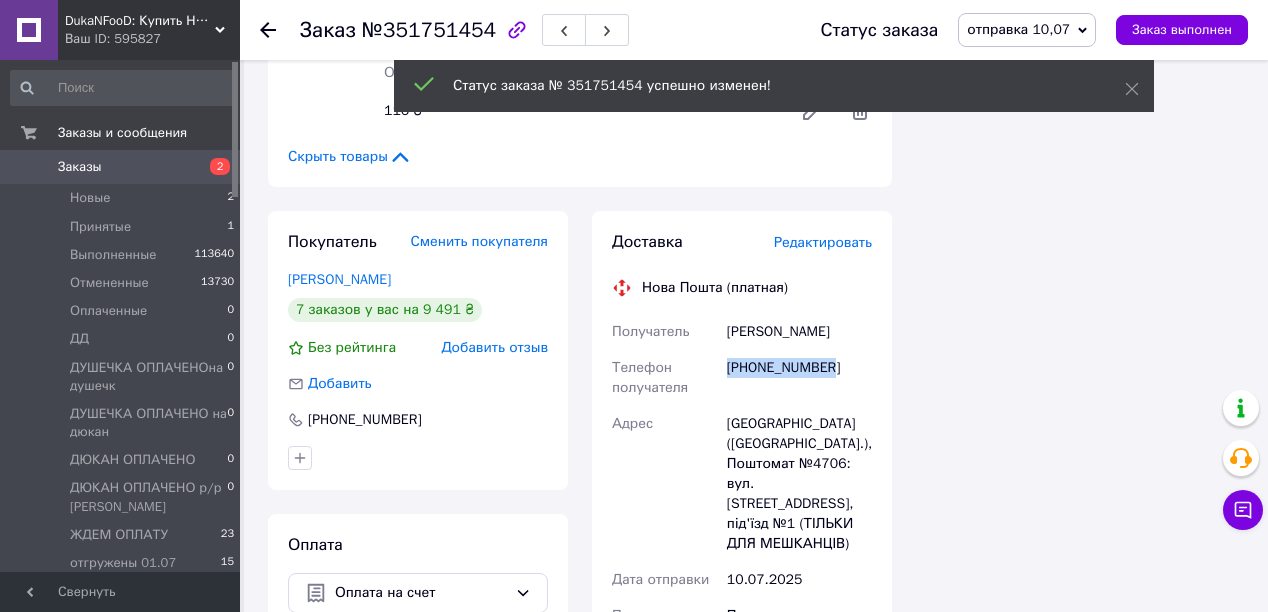 drag, startPoint x: 830, startPoint y: 308, endPoint x: 724, endPoint y: 311, distance: 106.04244 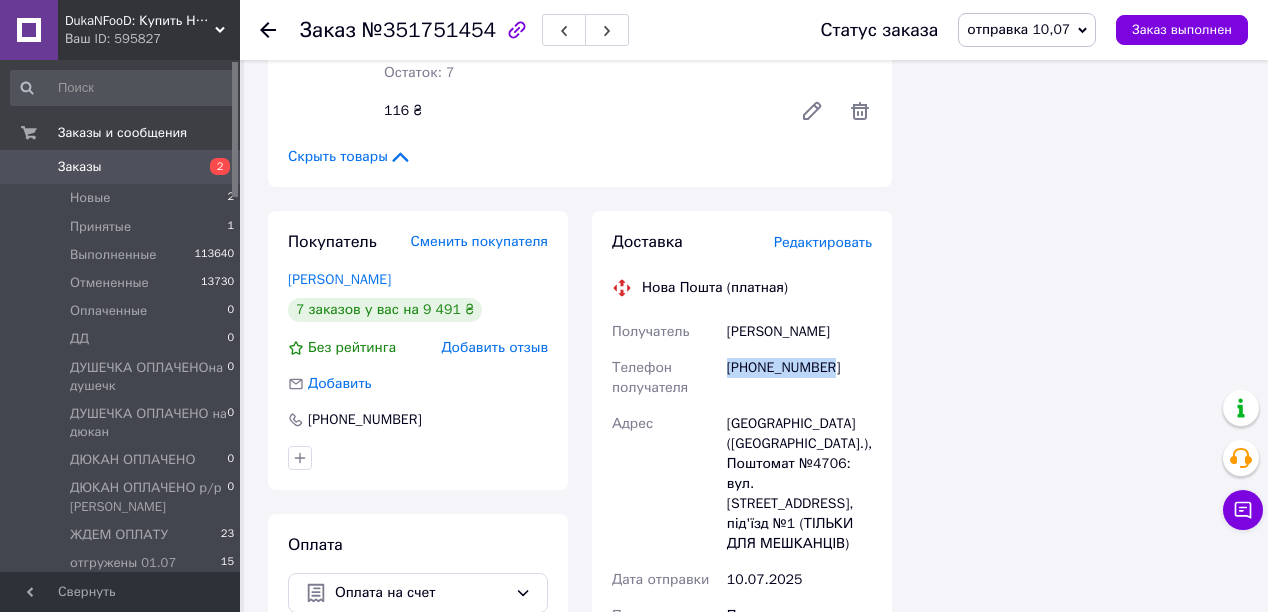 copy on "+380958838468" 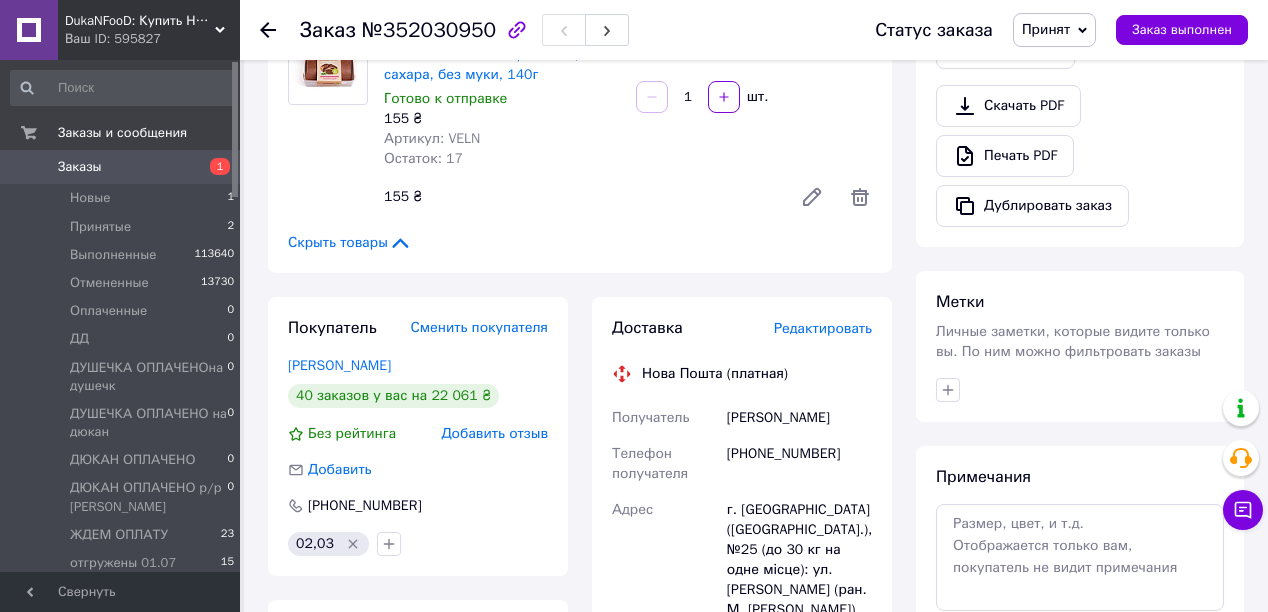 scroll, scrollTop: 800, scrollLeft: 0, axis: vertical 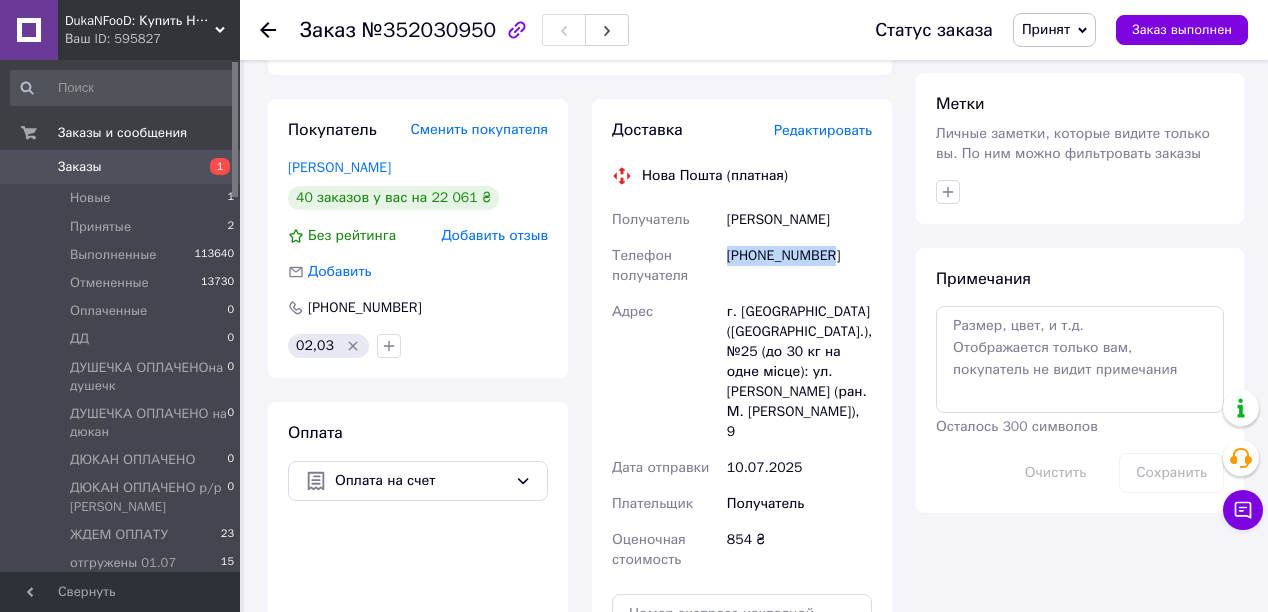 drag, startPoint x: 844, startPoint y: 266, endPoint x: 731, endPoint y: 275, distance: 113.35784 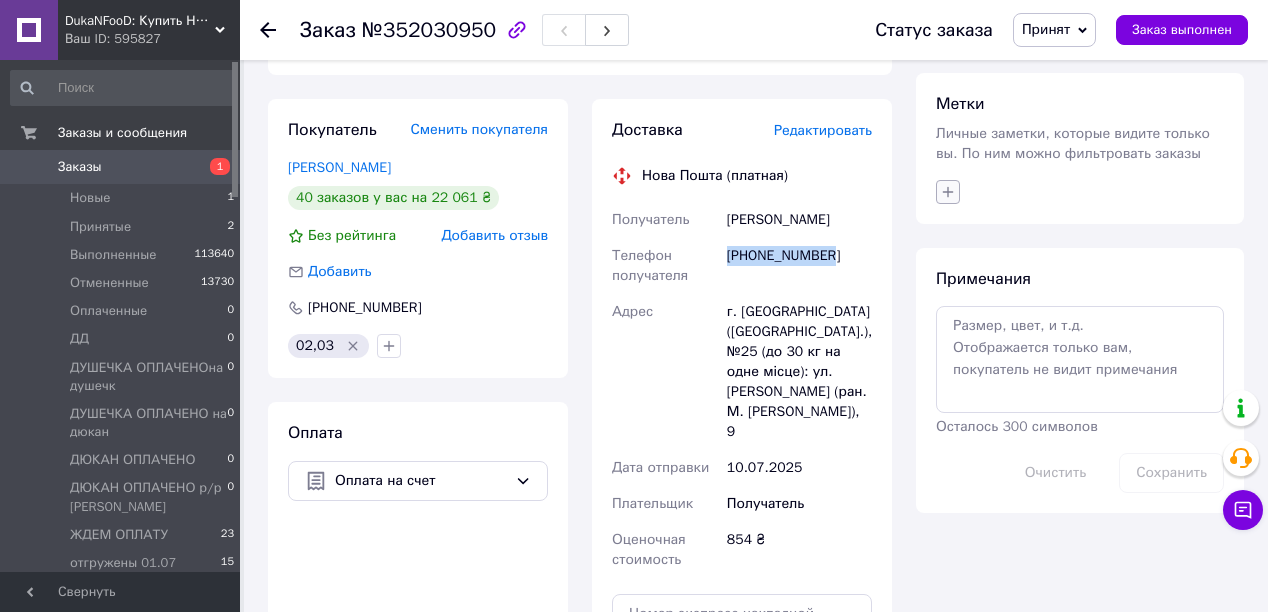 click 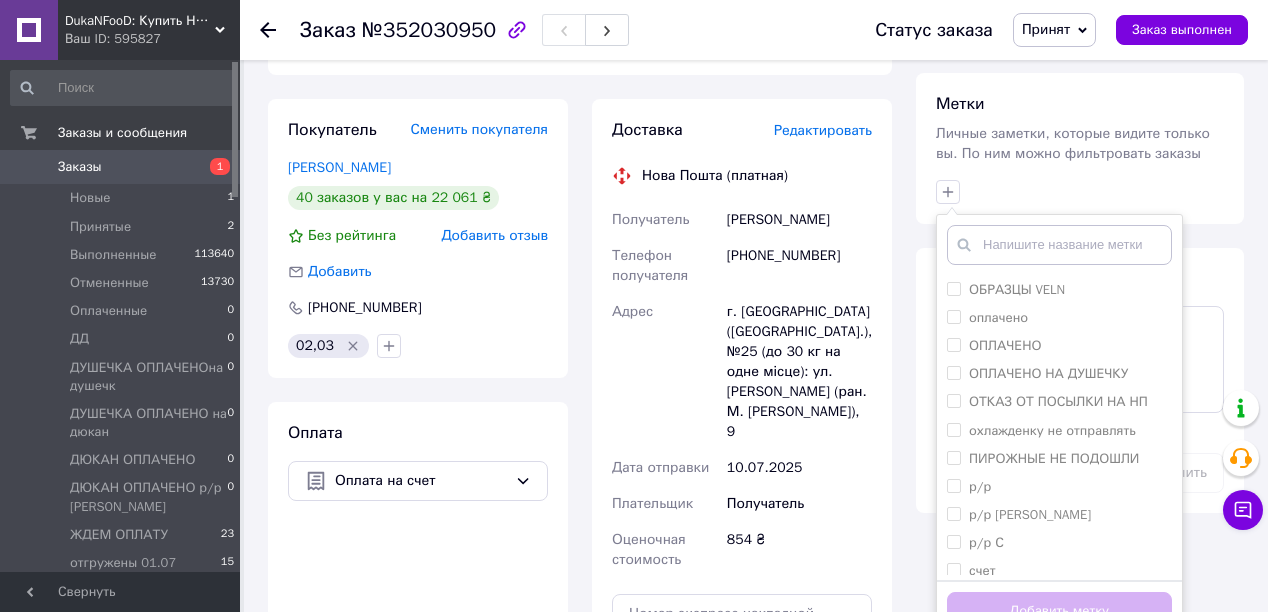 scroll, scrollTop: 3609, scrollLeft: 0, axis: vertical 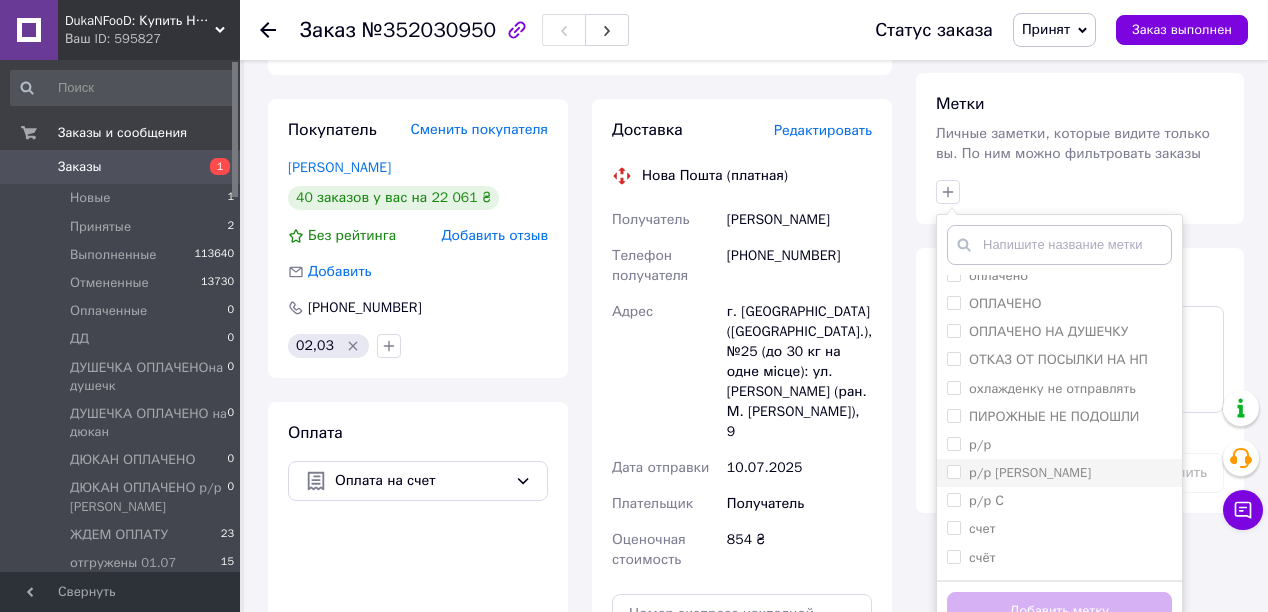 click on "р/р [PERSON_NAME]" at bounding box center (953, 471) 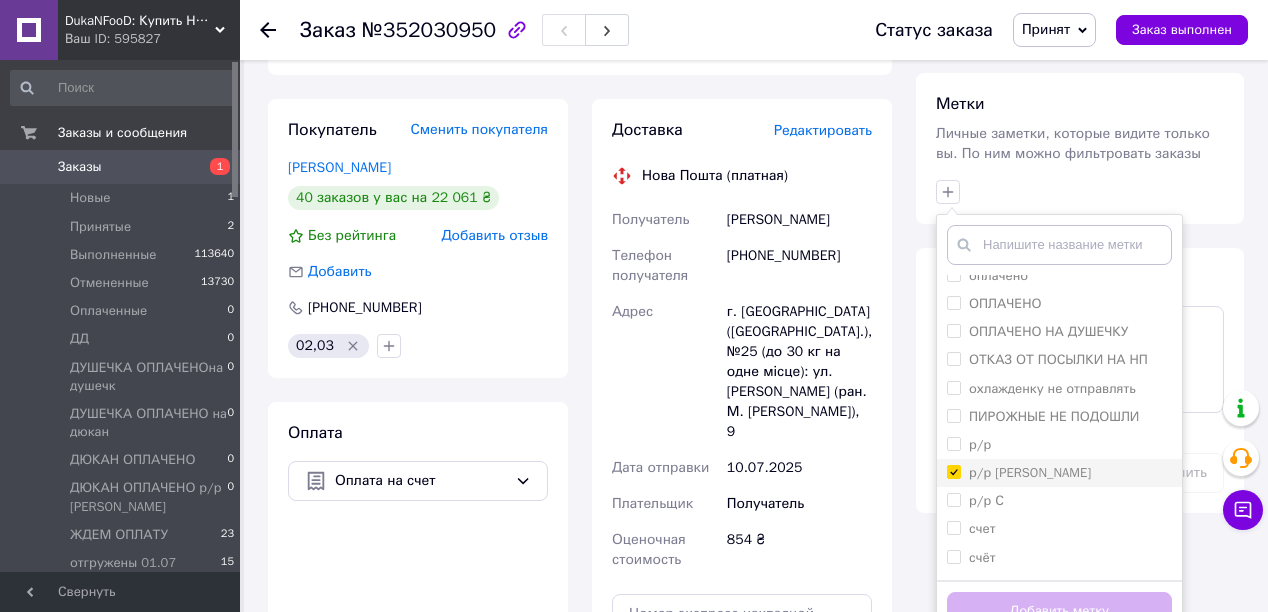 checkbox on "true" 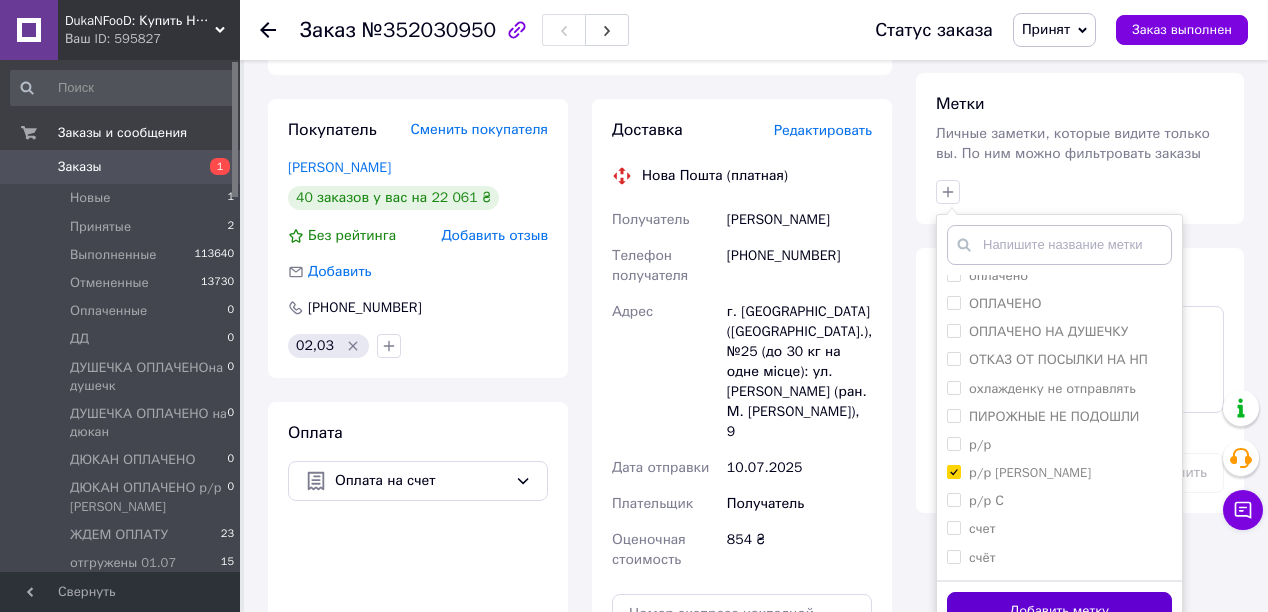 click on "Добавить метку" at bounding box center (1059, 611) 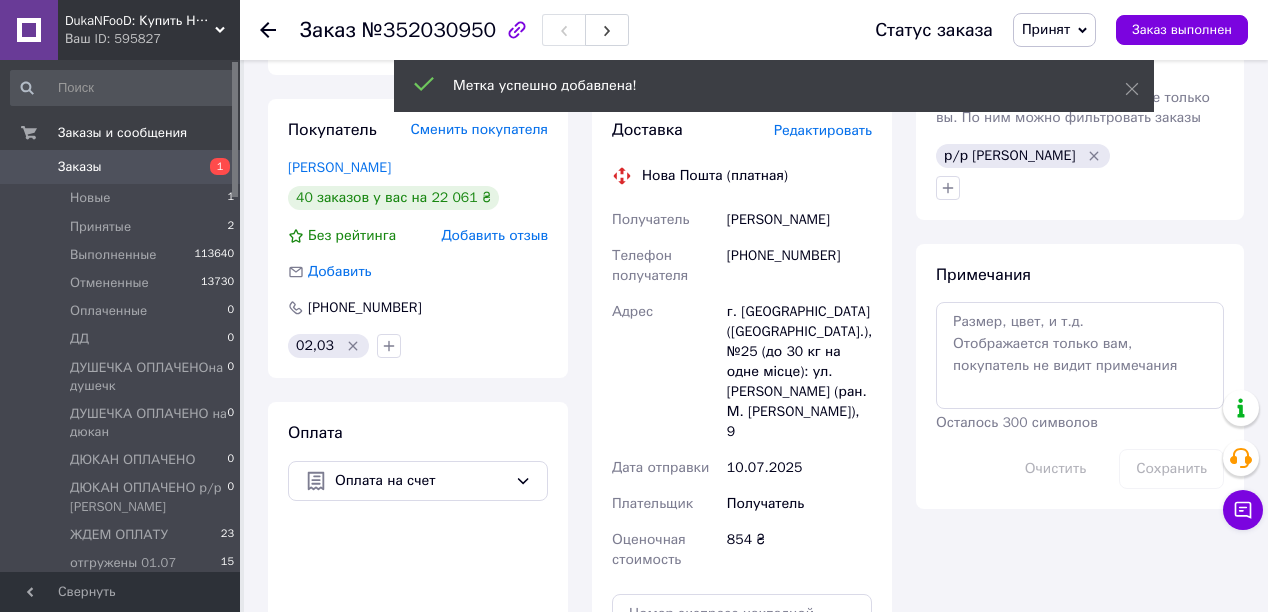 click on "Принят" at bounding box center (1046, 29) 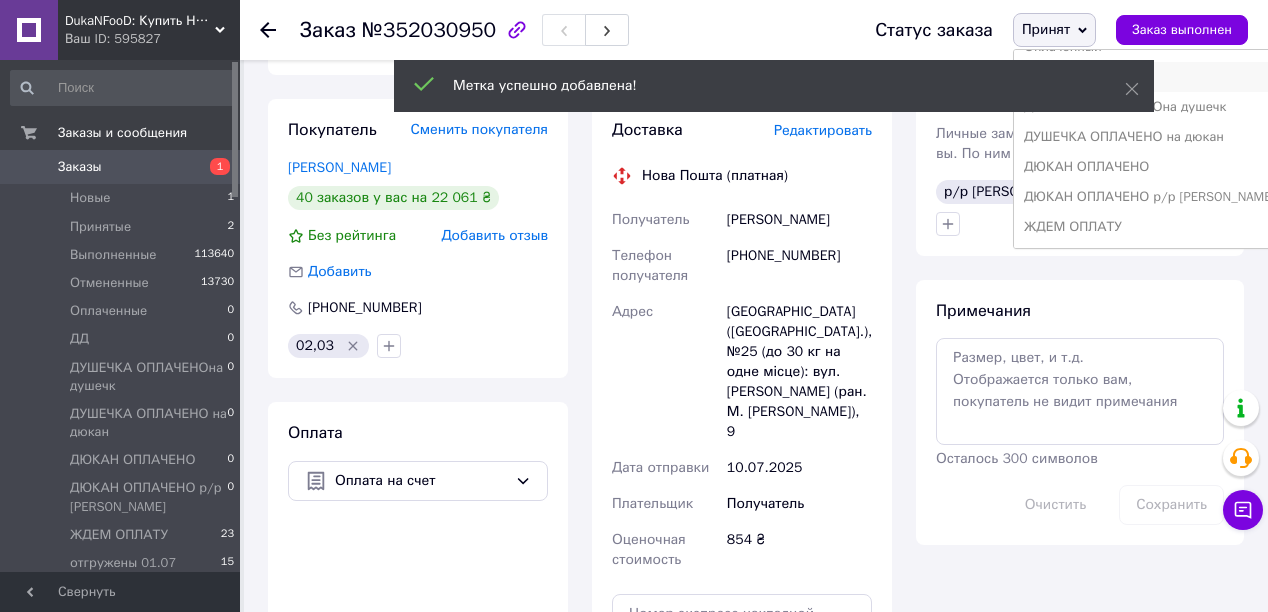scroll, scrollTop: 160, scrollLeft: 0, axis: vertical 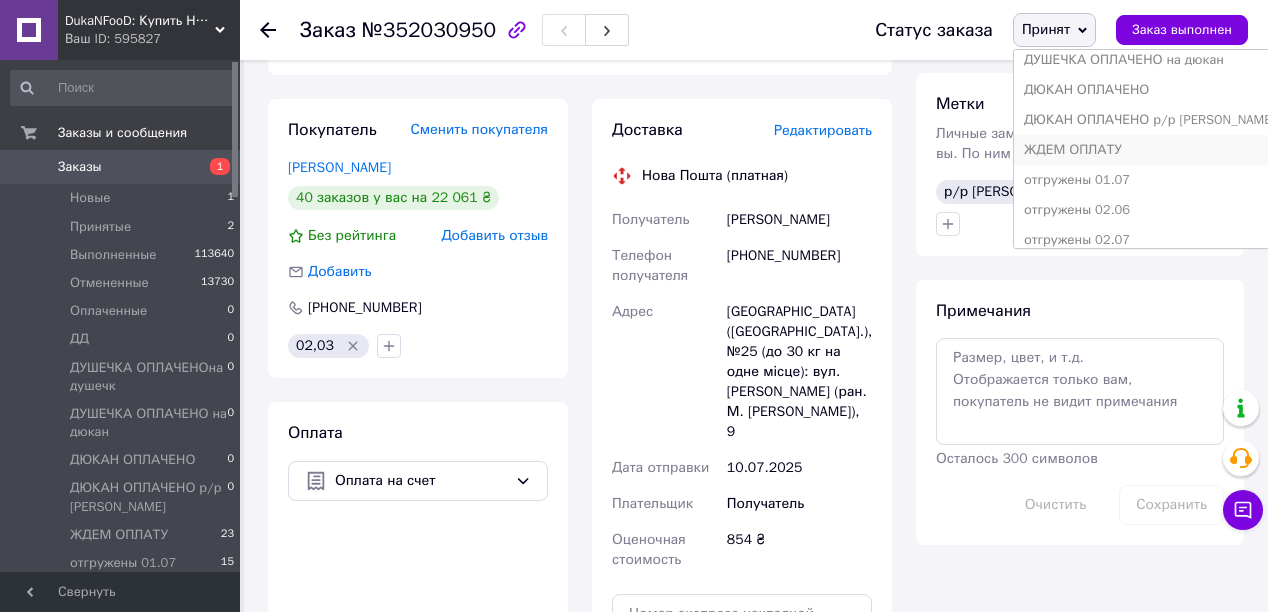click on "ЖДЕМ ОПЛАТУ" at bounding box center [1149, 150] 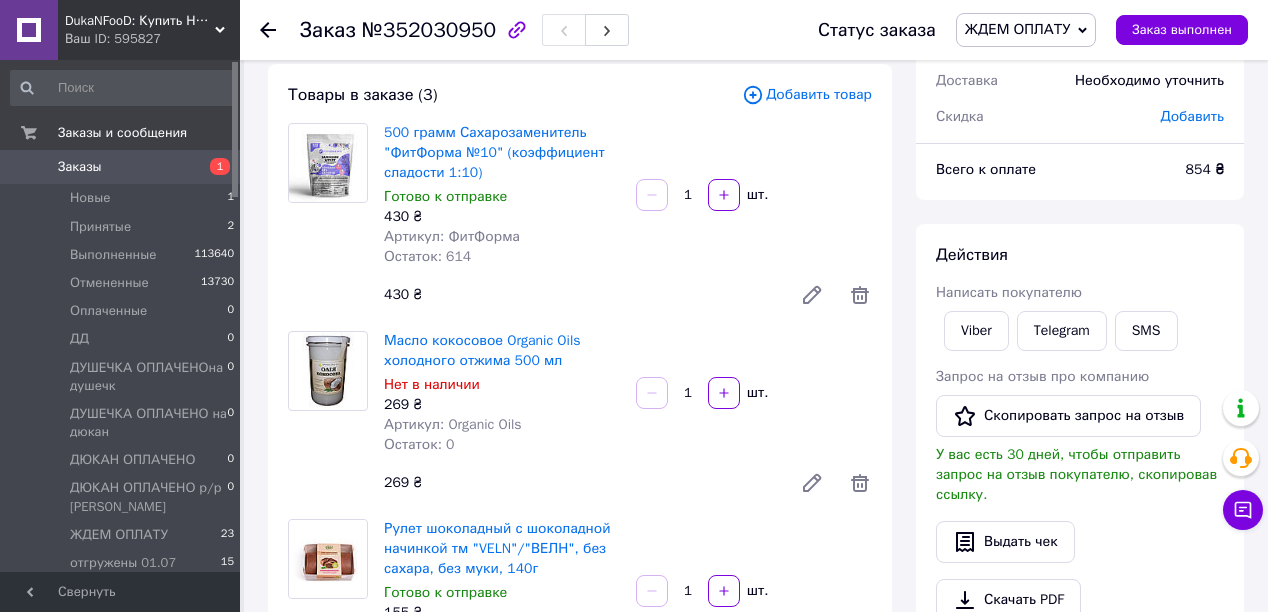 scroll, scrollTop: 80, scrollLeft: 0, axis: vertical 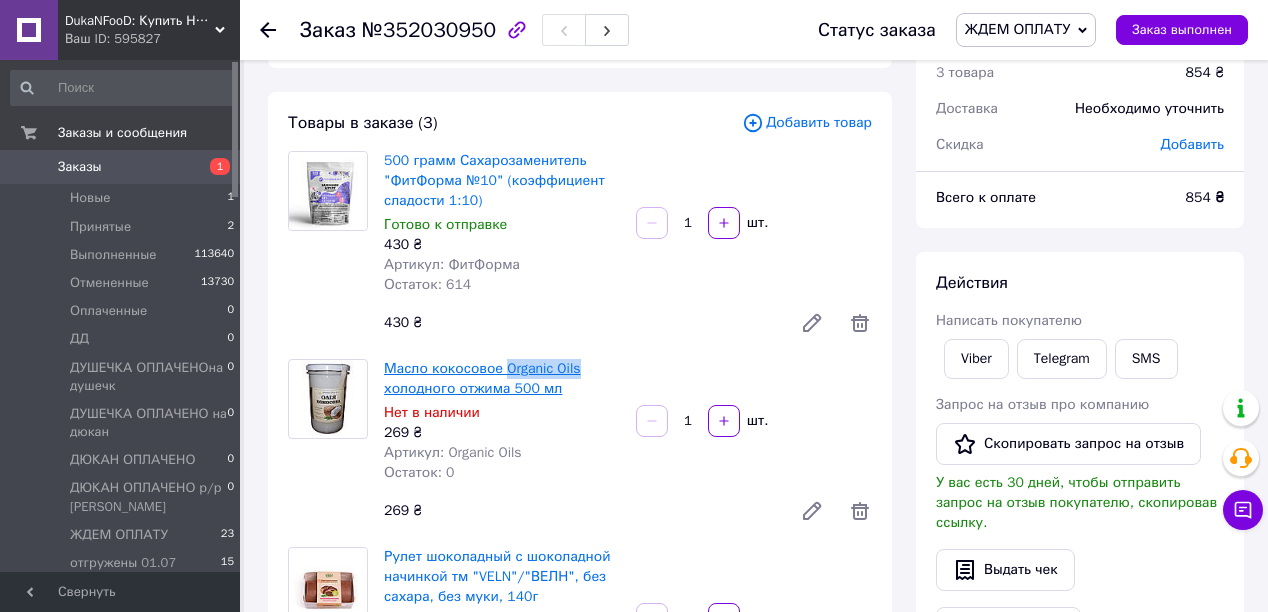 drag, startPoint x: 585, startPoint y: 367, endPoint x: 503, endPoint y: 368, distance: 82.006096 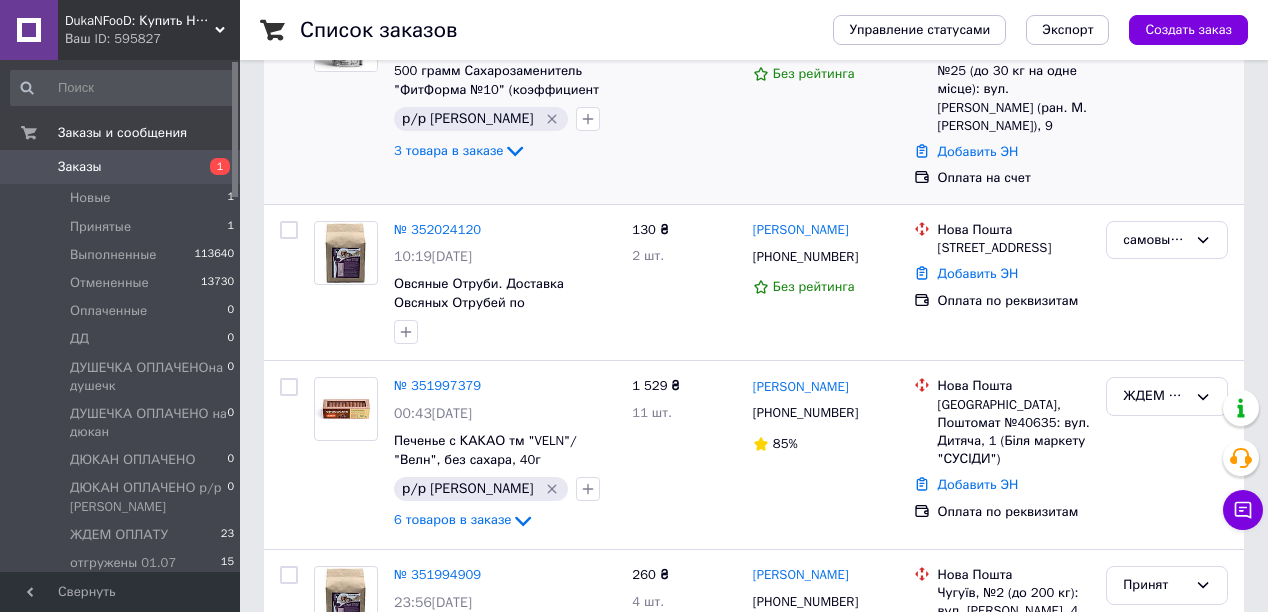 scroll, scrollTop: 320, scrollLeft: 0, axis: vertical 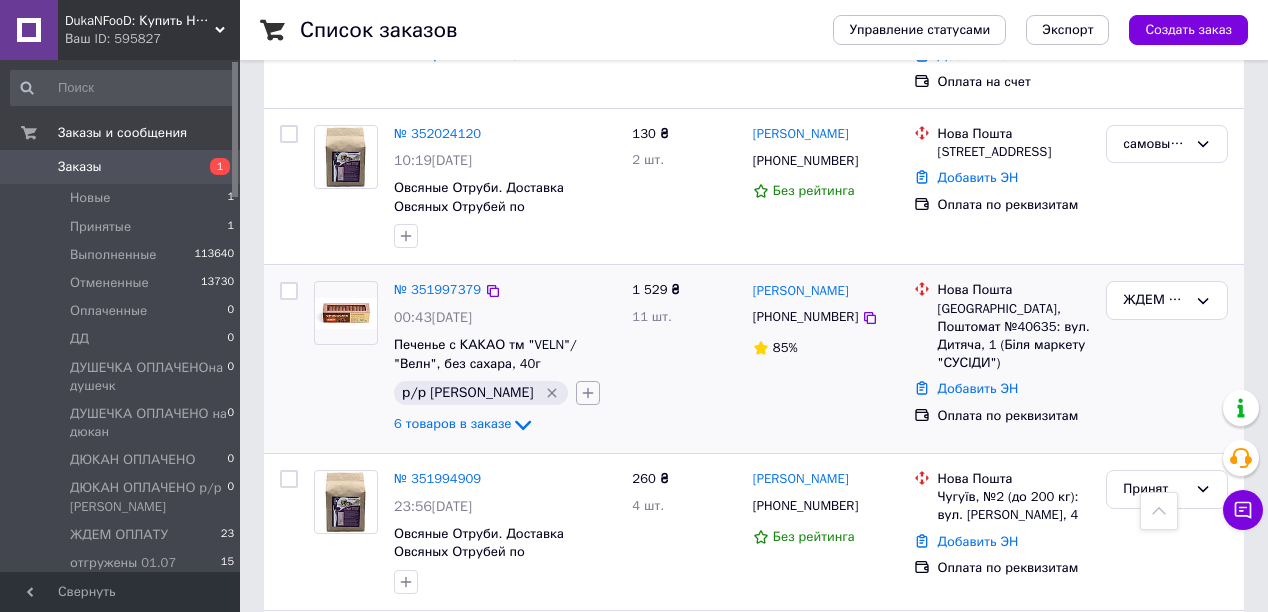 click 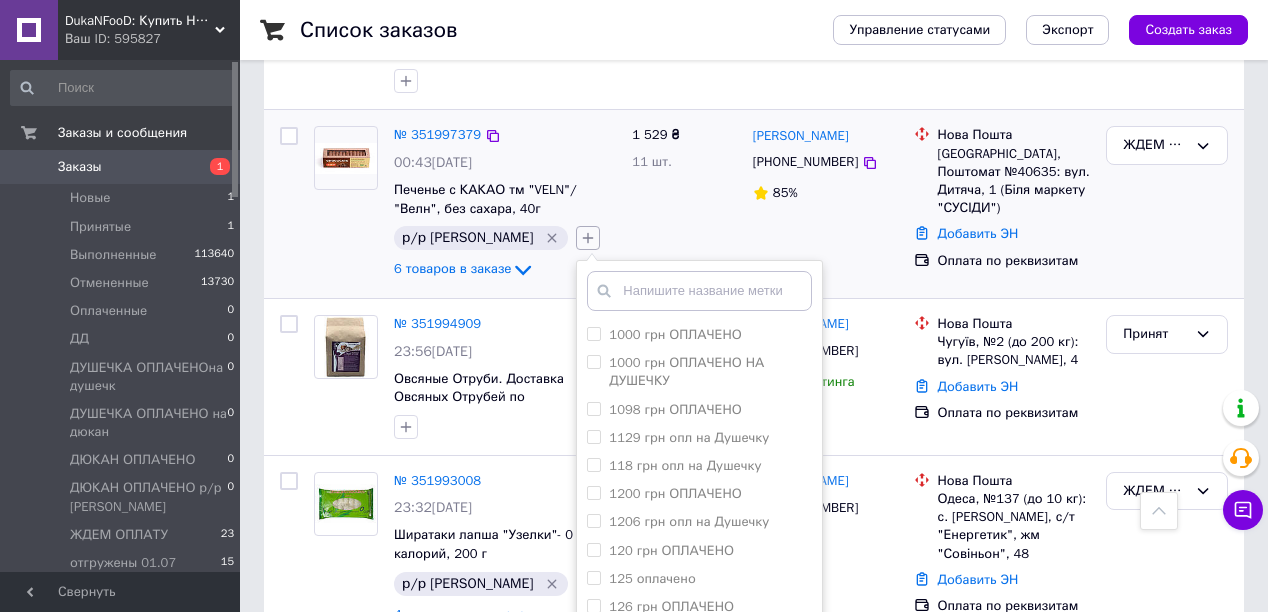 scroll, scrollTop: 480, scrollLeft: 0, axis: vertical 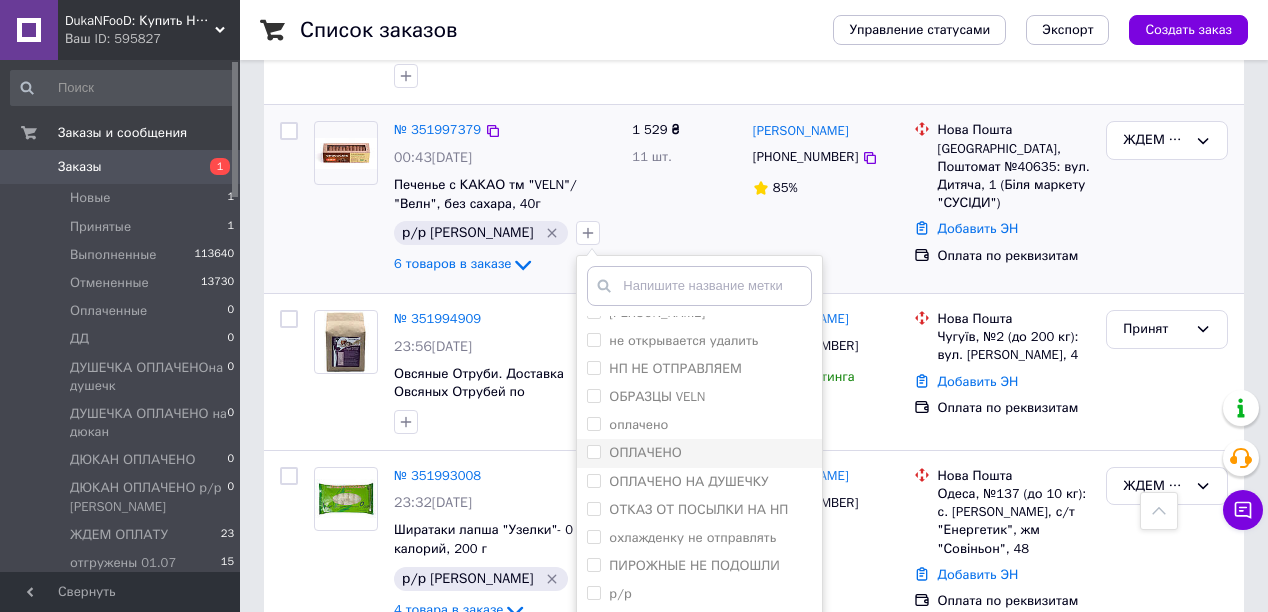 click on "ОПЛАЧЕНО" at bounding box center [593, 451] 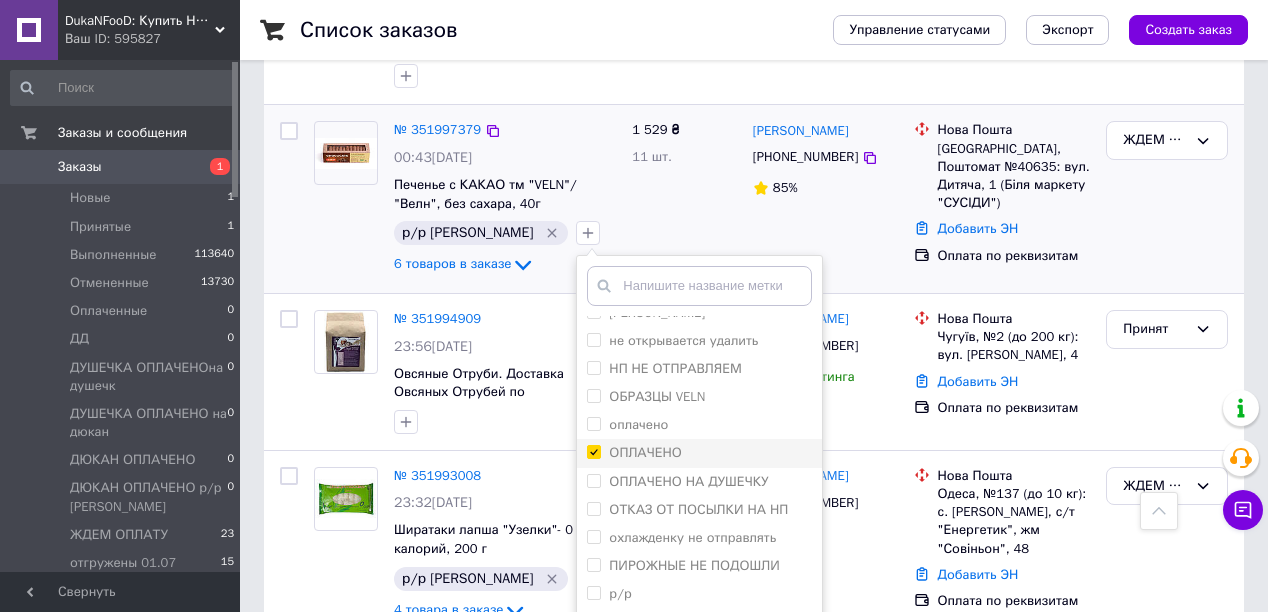 checkbox on "true" 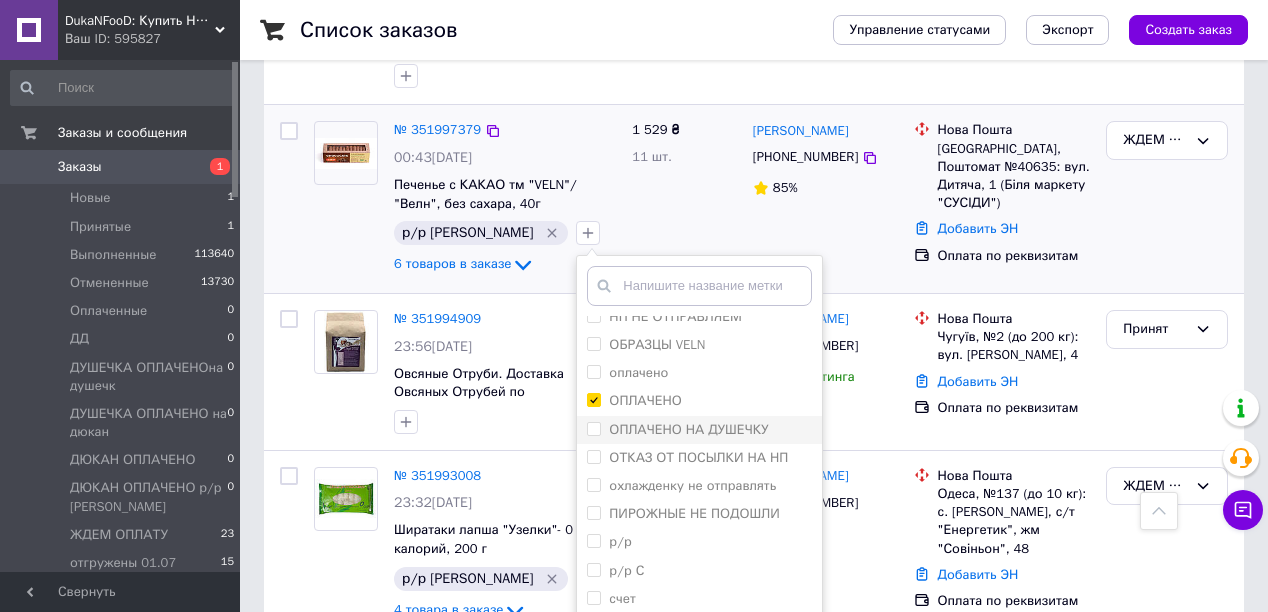 scroll, scrollTop: 3581, scrollLeft: 0, axis: vertical 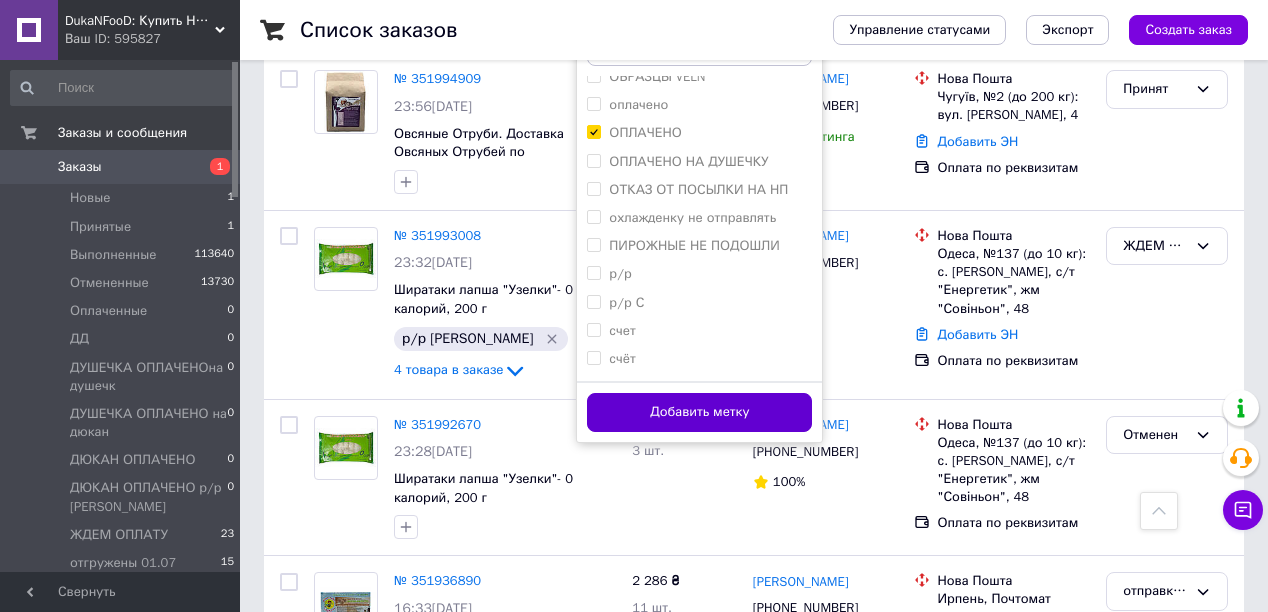 click on "Добавить метку" at bounding box center [699, 412] 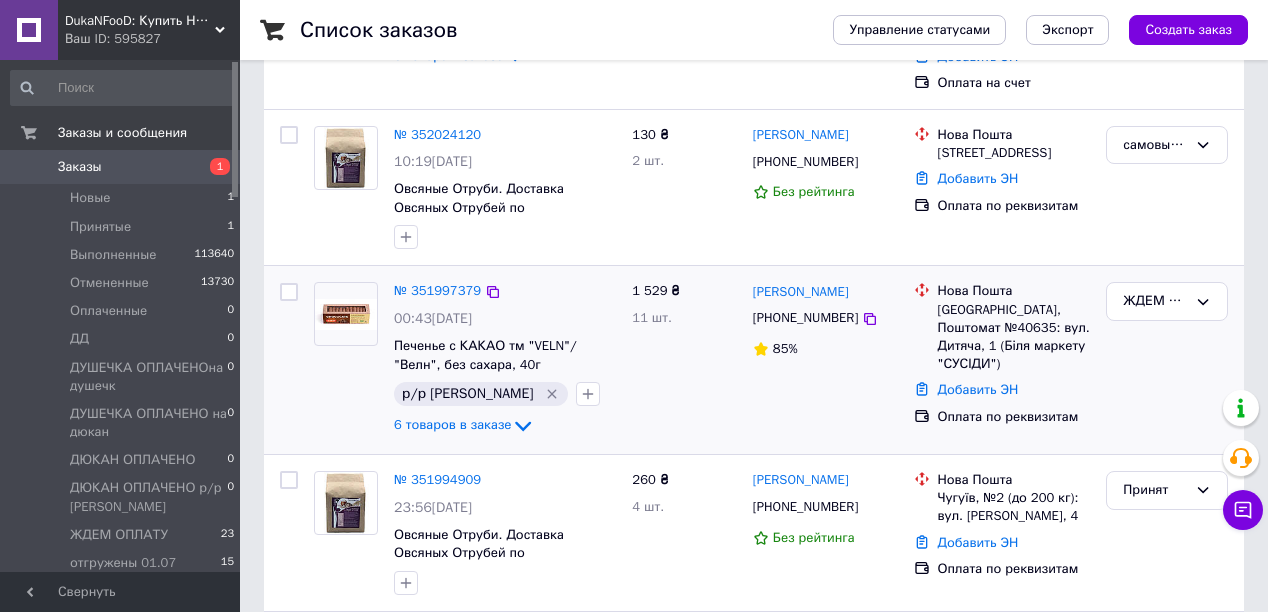 scroll, scrollTop: 320, scrollLeft: 0, axis: vertical 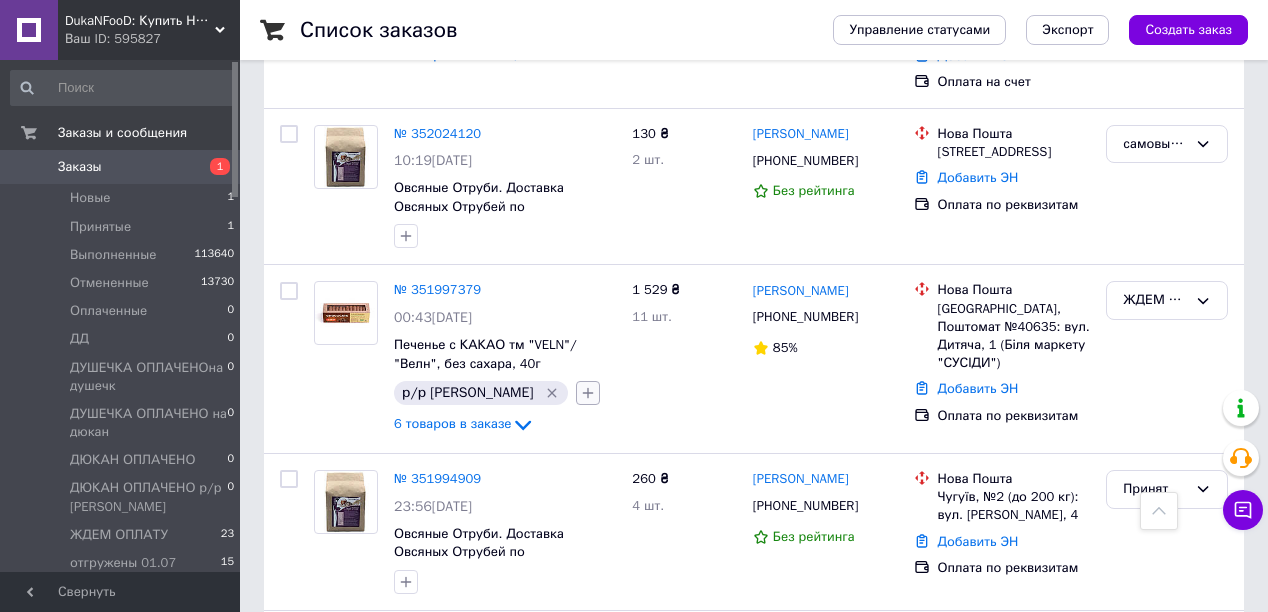 click 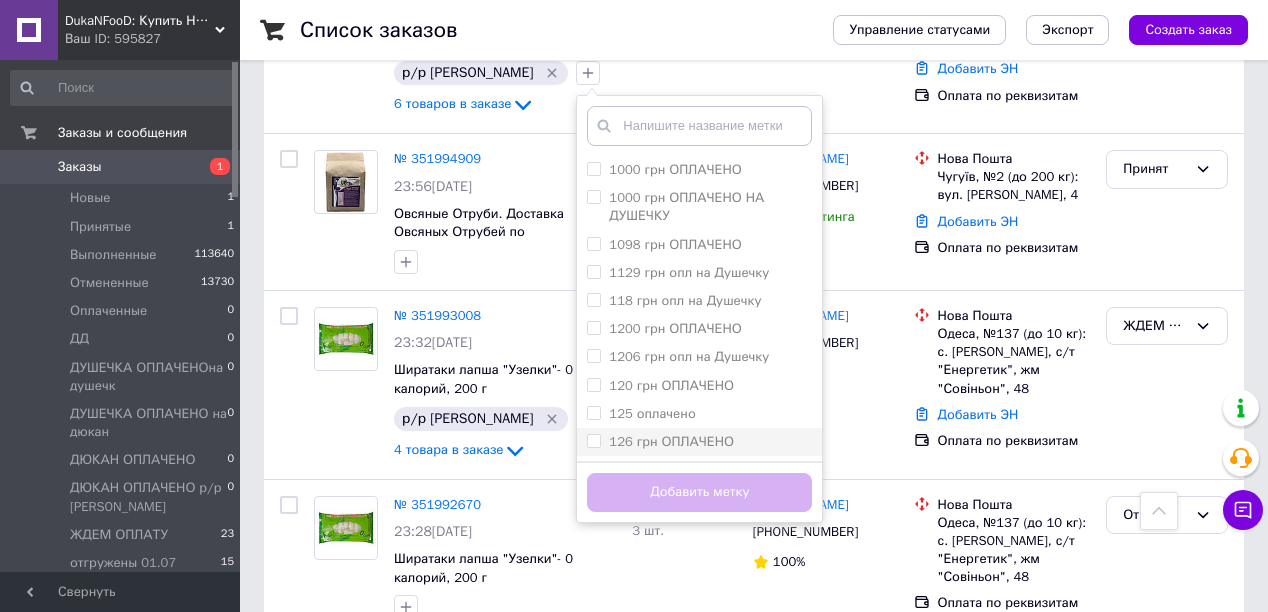scroll, scrollTop: 640, scrollLeft: 0, axis: vertical 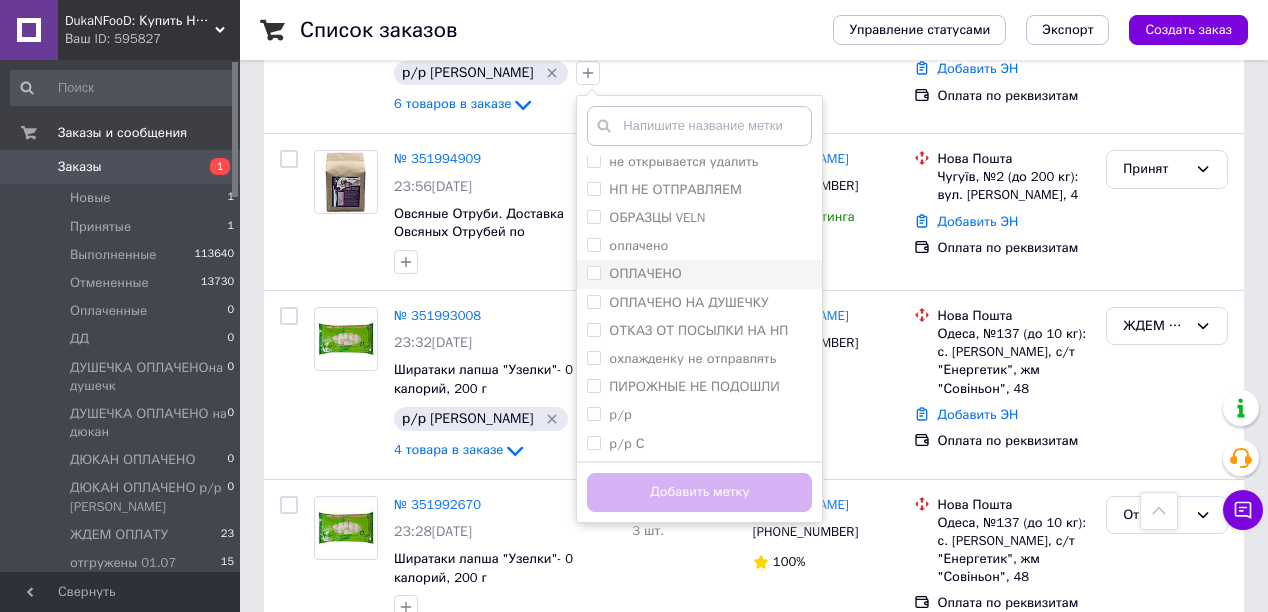 click on "ОПЛАЧЕНО" at bounding box center (593, 272) 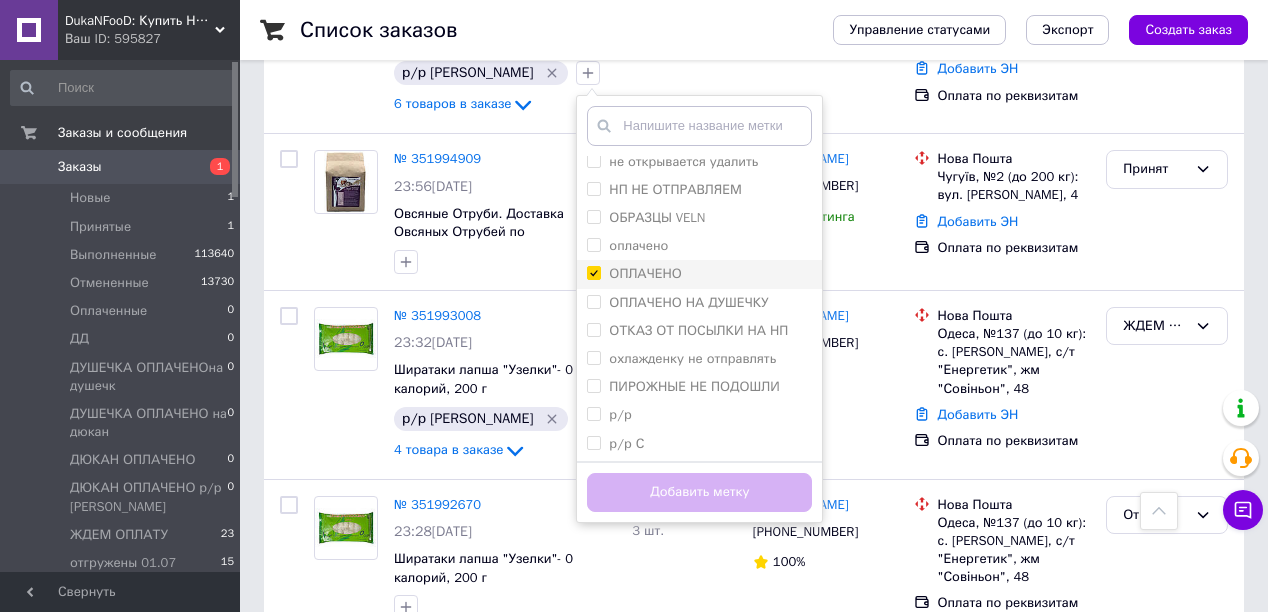 checkbox on "true" 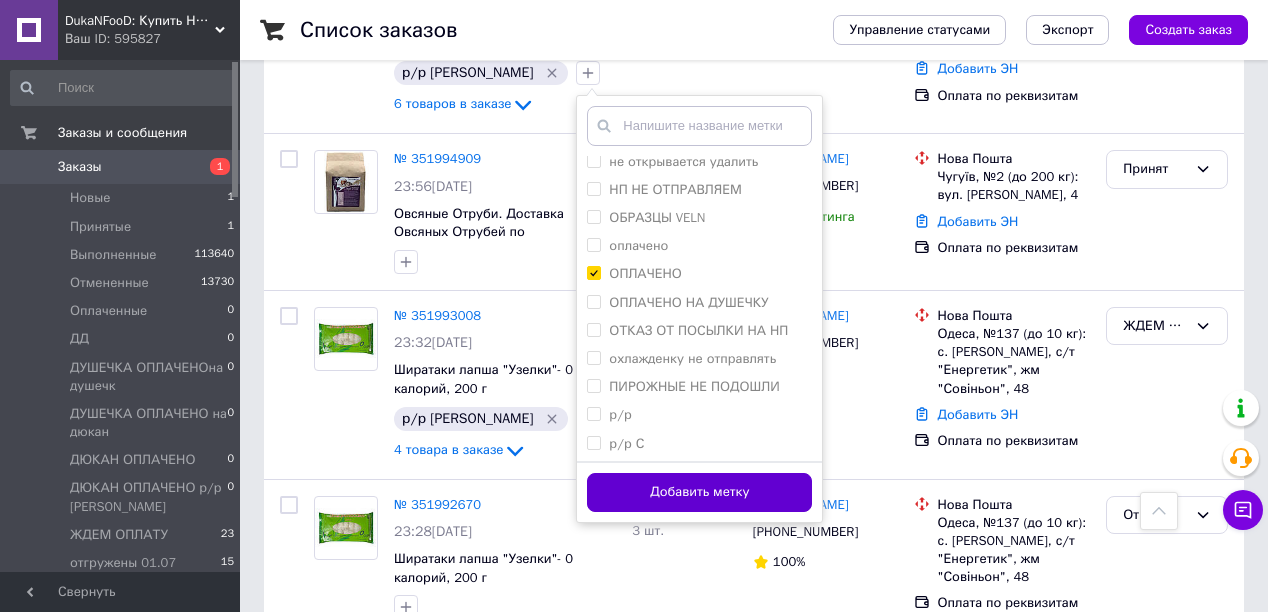 click on "Добавить метку" at bounding box center (699, 492) 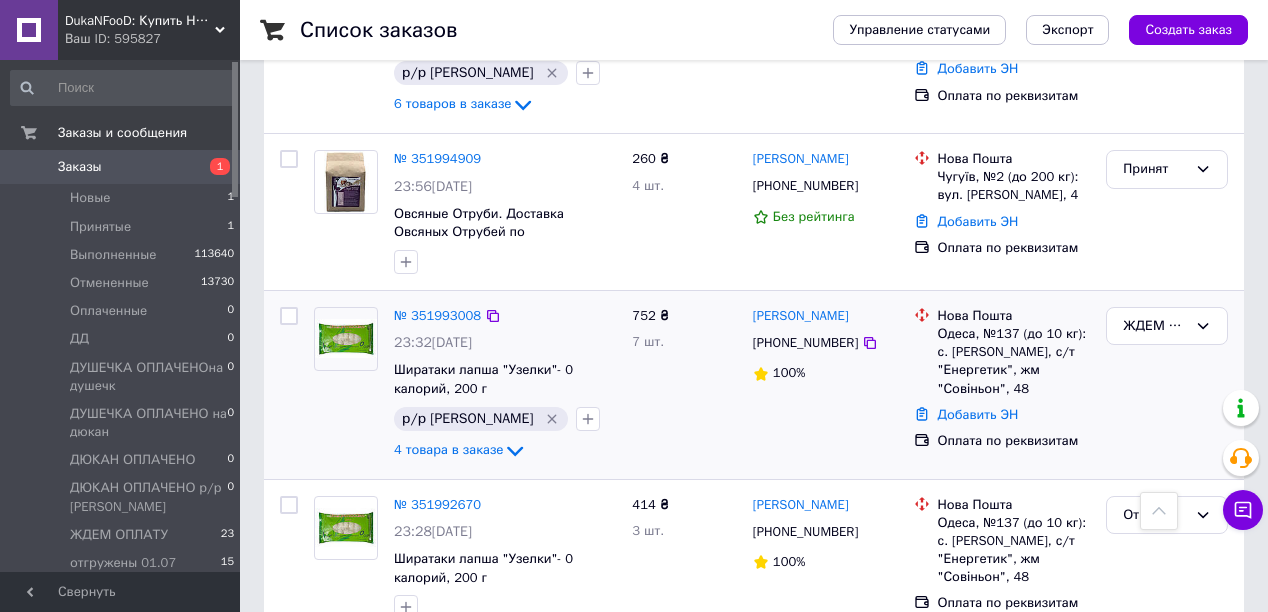 scroll, scrollTop: 320, scrollLeft: 0, axis: vertical 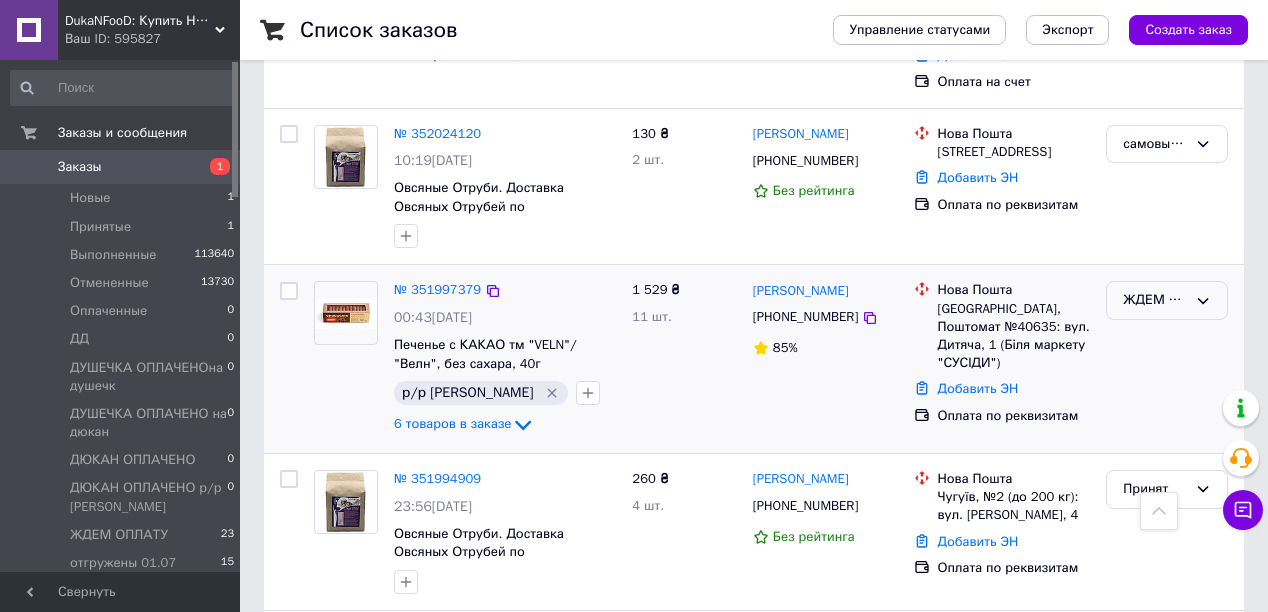 click on "ЖДЕМ ОПЛАТУ" at bounding box center [1155, 300] 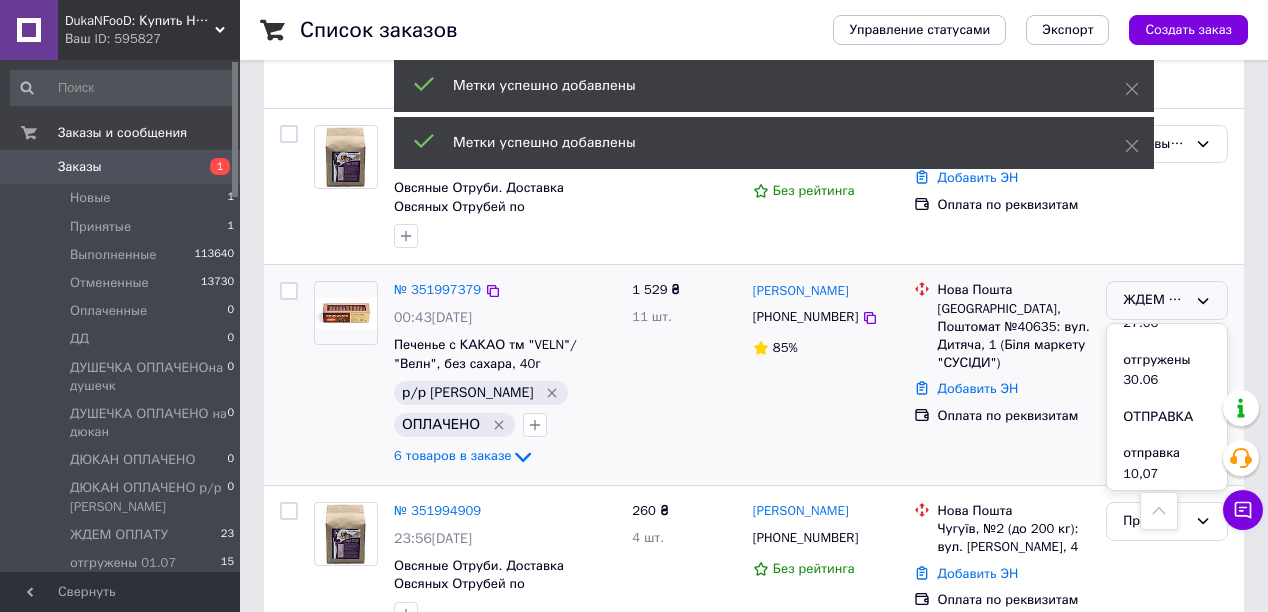 scroll, scrollTop: 2058, scrollLeft: 0, axis: vertical 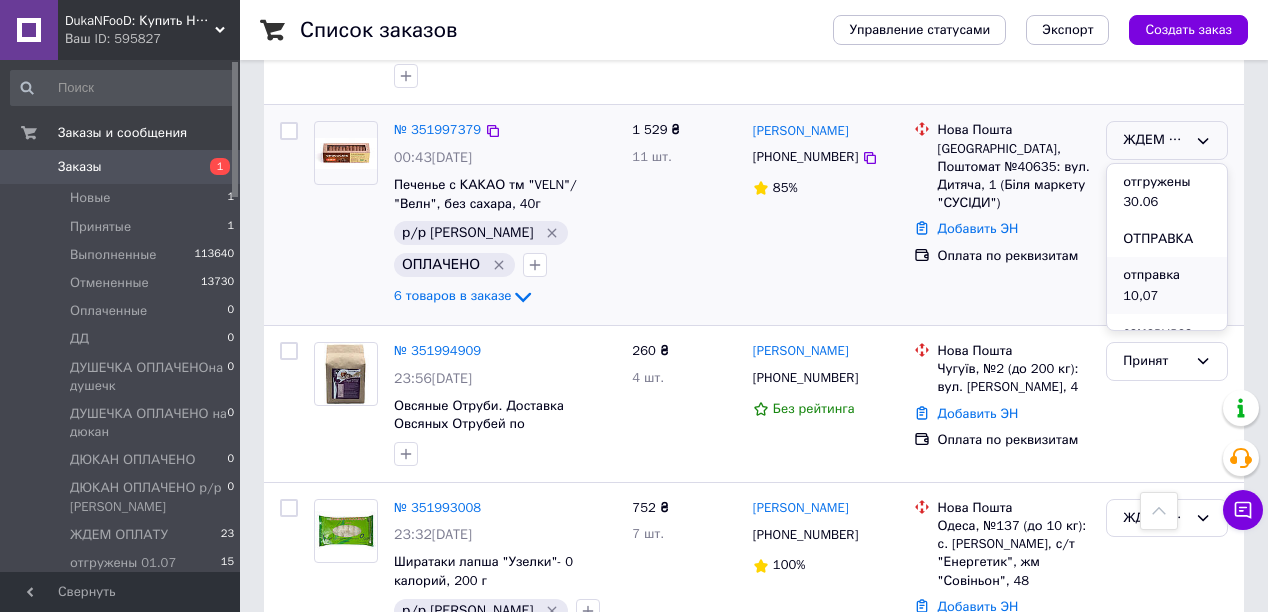 click on "отправка 10,07" at bounding box center (1167, 285) 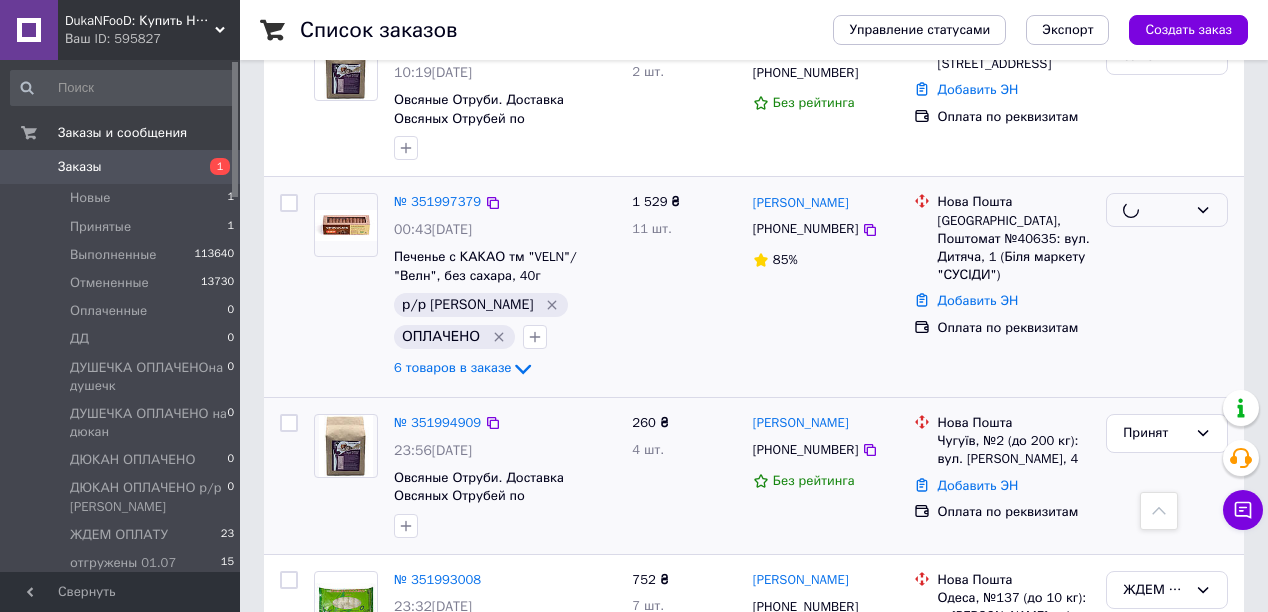 scroll, scrollTop: 320, scrollLeft: 0, axis: vertical 